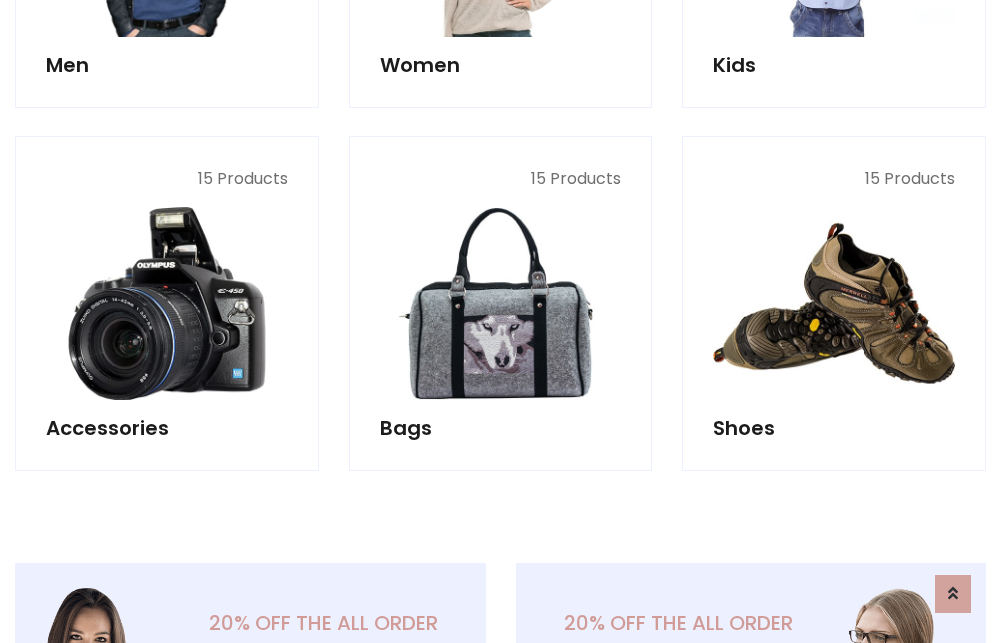 scroll, scrollTop: 853, scrollLeft: 0, axis: vertical 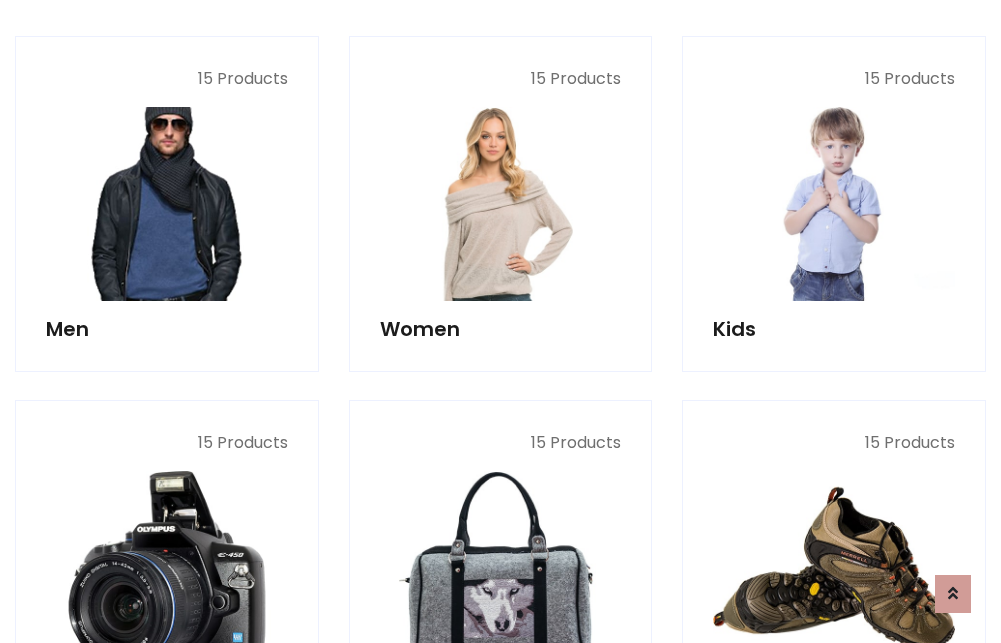 click at bounding box center (167, 204) 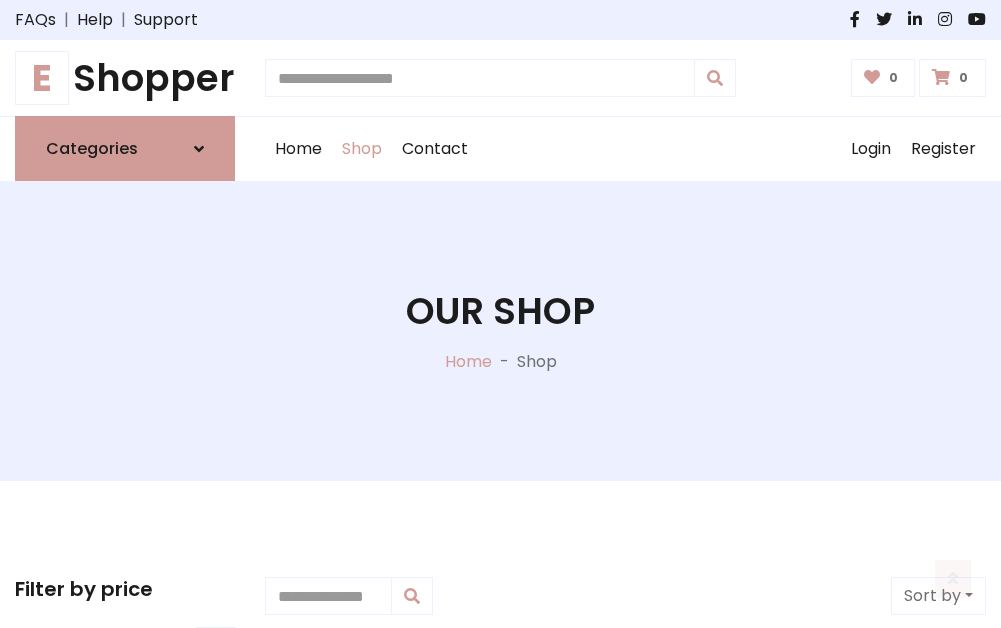 scroll, scrollTop: 807, scrollLeft: 0, axis: vertical 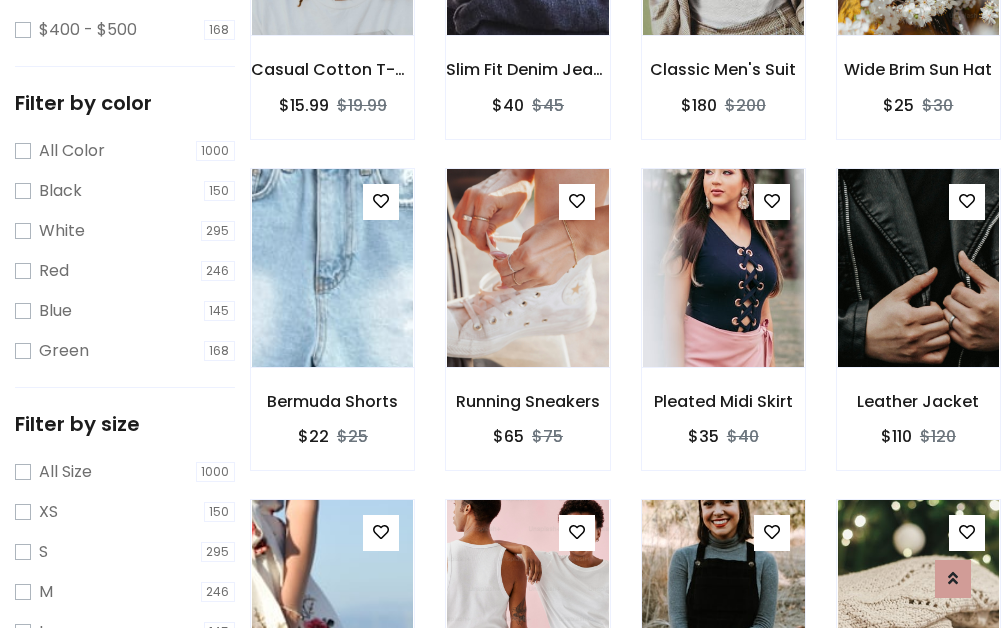 click at bounding box center (723, 599) 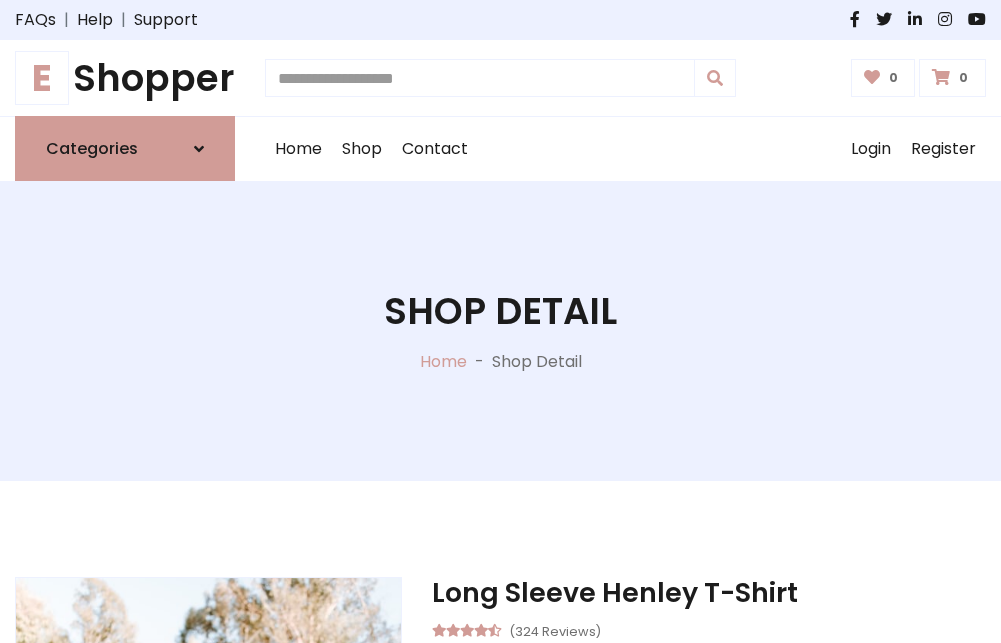 scroll, scrollTop: 0, scrollLeft: 0, axis: both 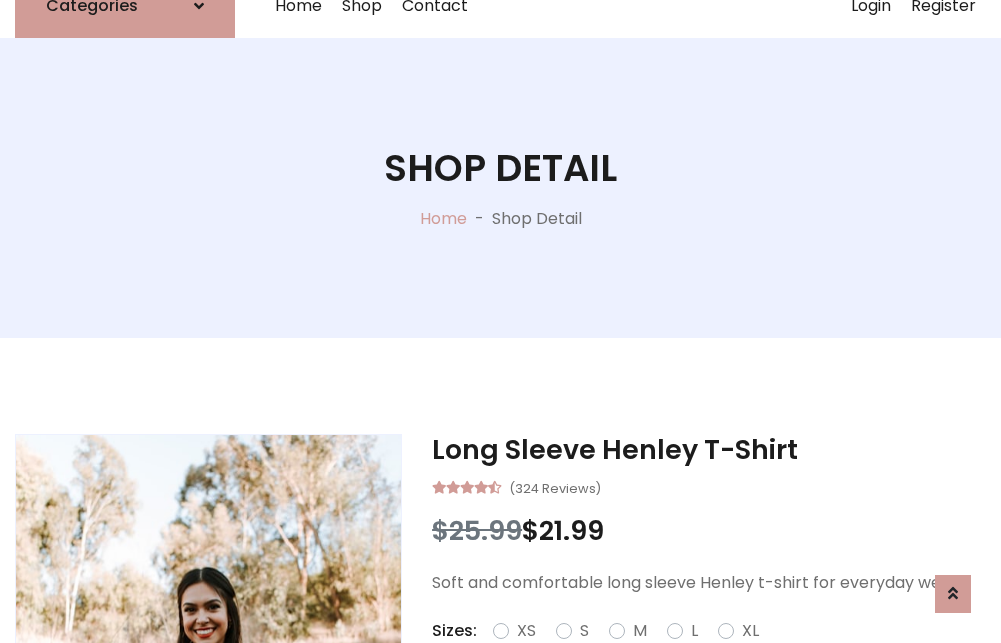 click on "Red" at bounding box center [722, 655] 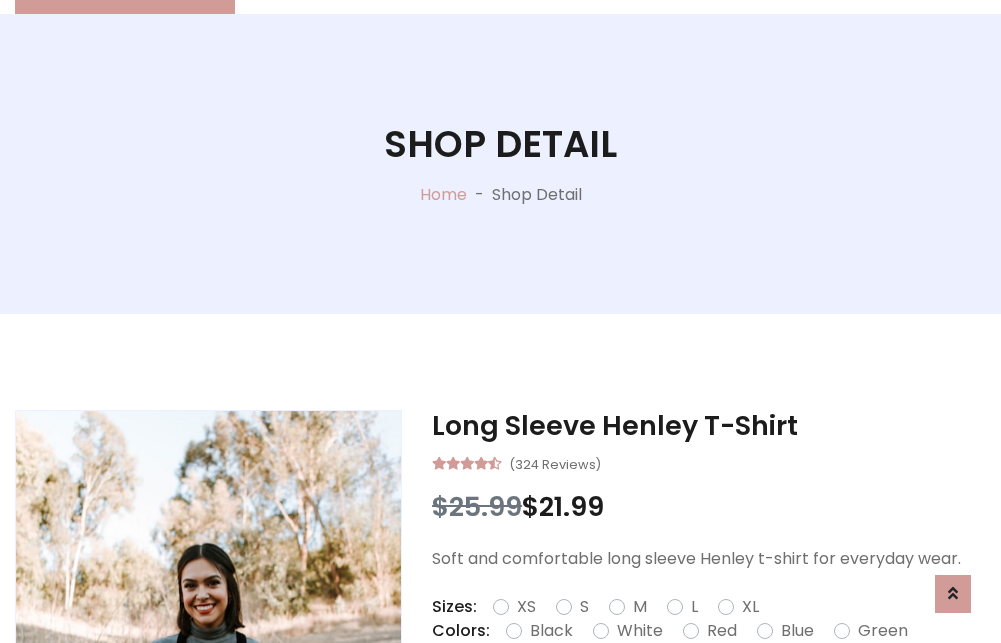 click on "Add To Cart" at bounding box center [653, 694] 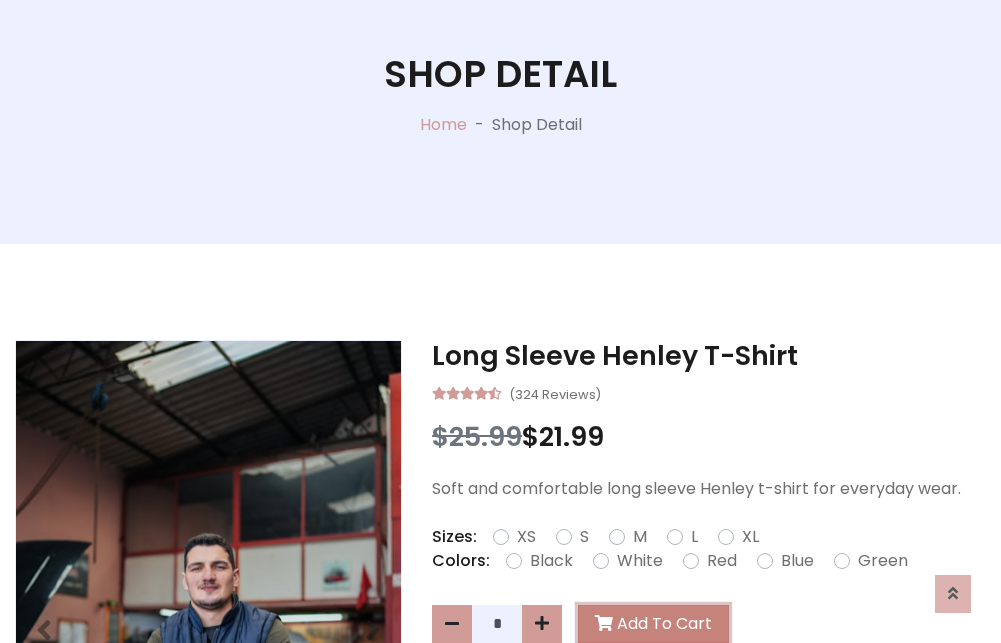 scroll, scrollTop: 0, scrollLeft: 0, axis: both 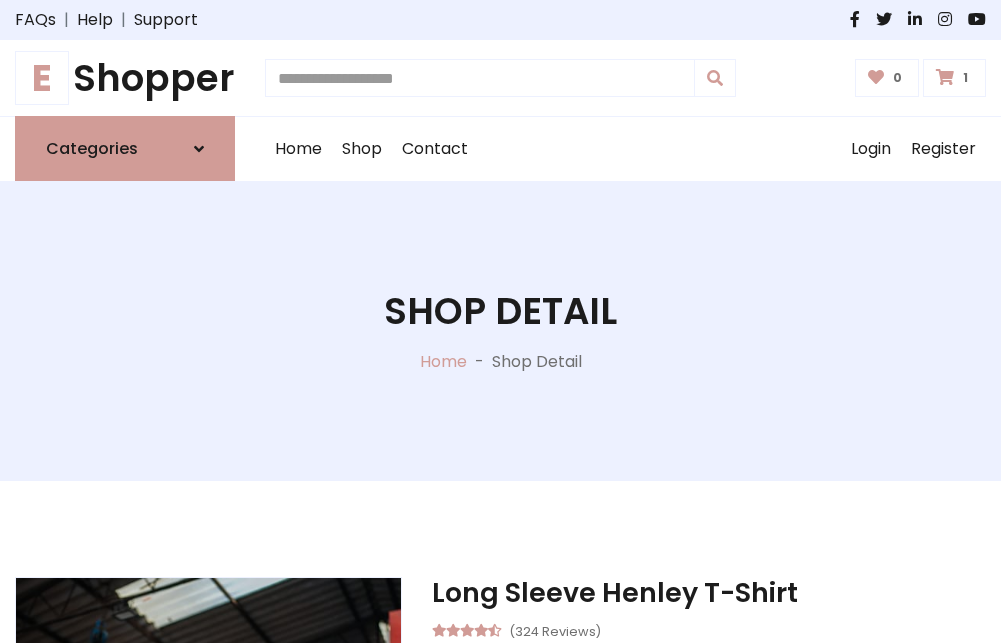 click at bounding box center (945, 77) 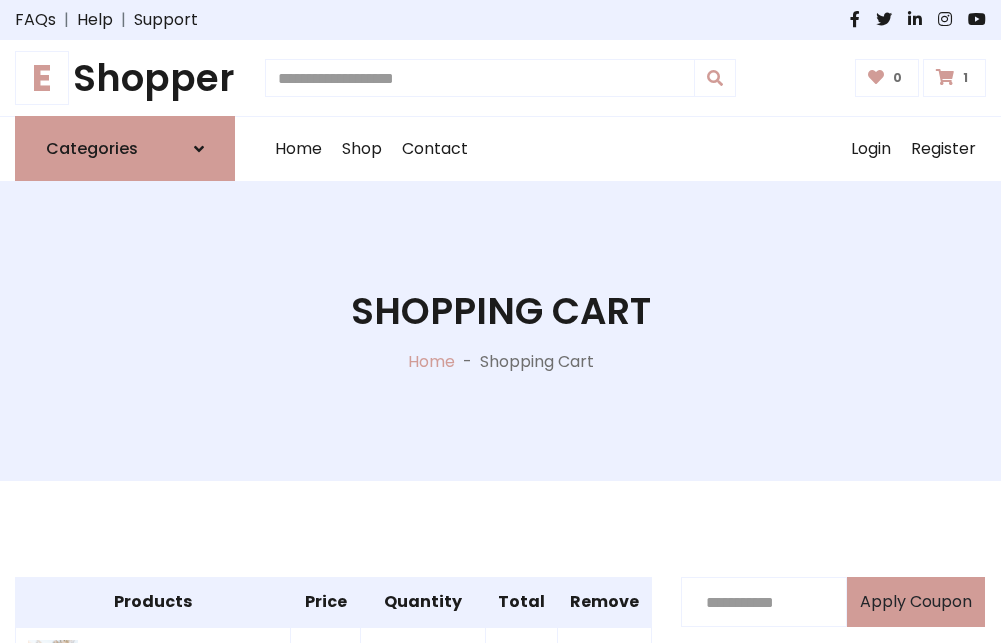 scroll, scrollTop: 474, scrollLeft: 0, axis: vertical 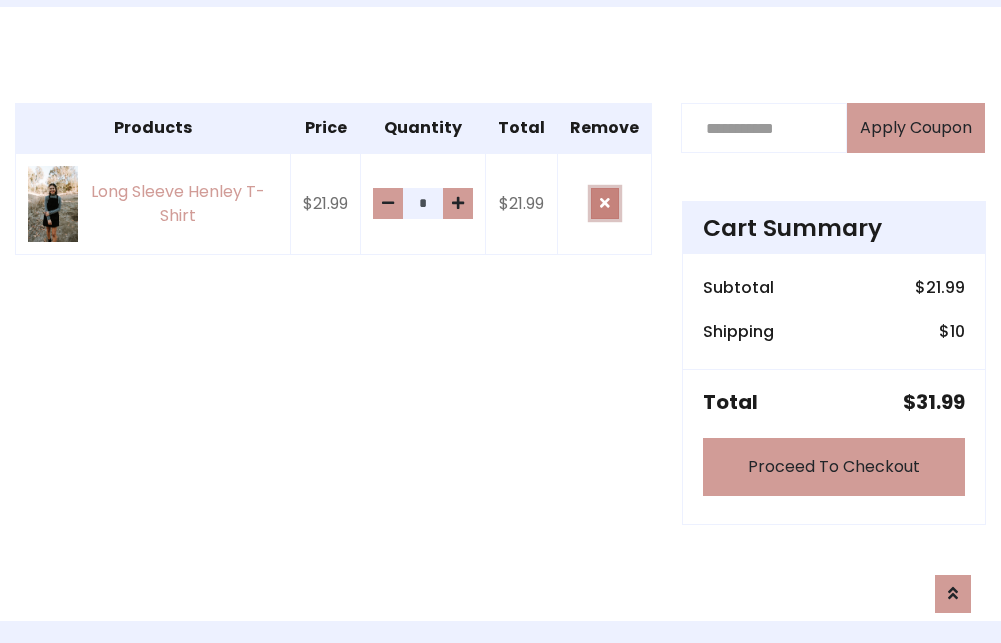 click at bounding box center [605, 203] 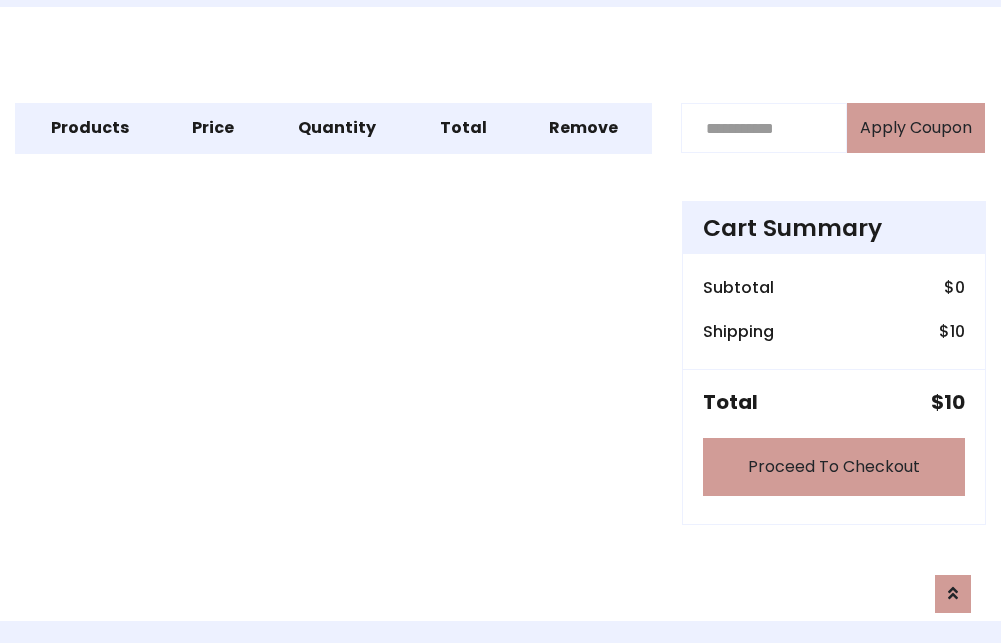 scroll, scrollTop: 247, scrollLeft: 0, axis: vertical 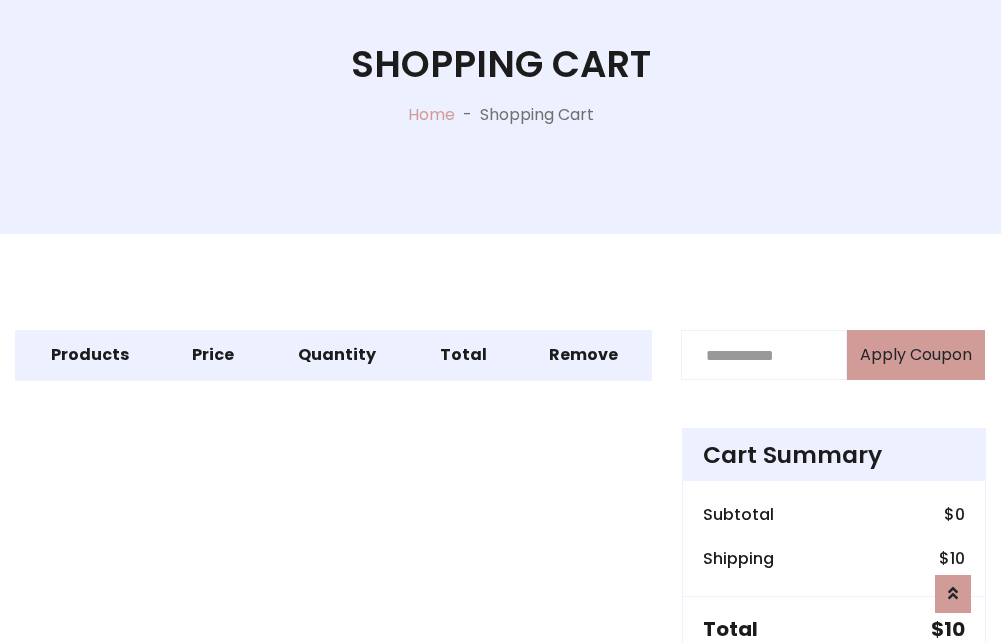 click on "Proceed To Checkout" at bounding box center (834, 694) 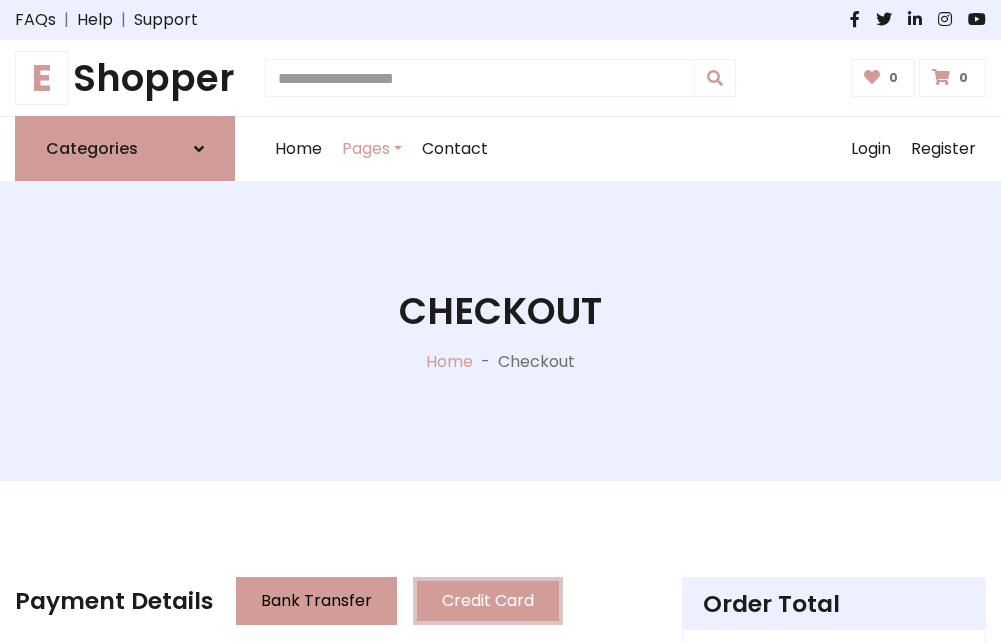 scroll, scrollTop: 137, scrollLeft: 0, axis: vertical 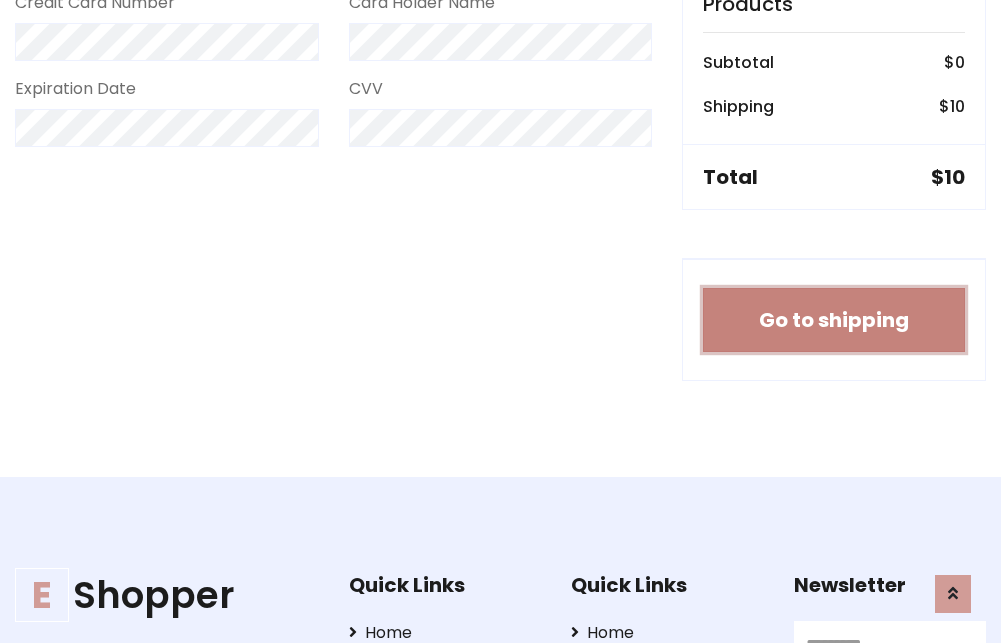 click on "Go to shipping" at bounding box center (834, 320) 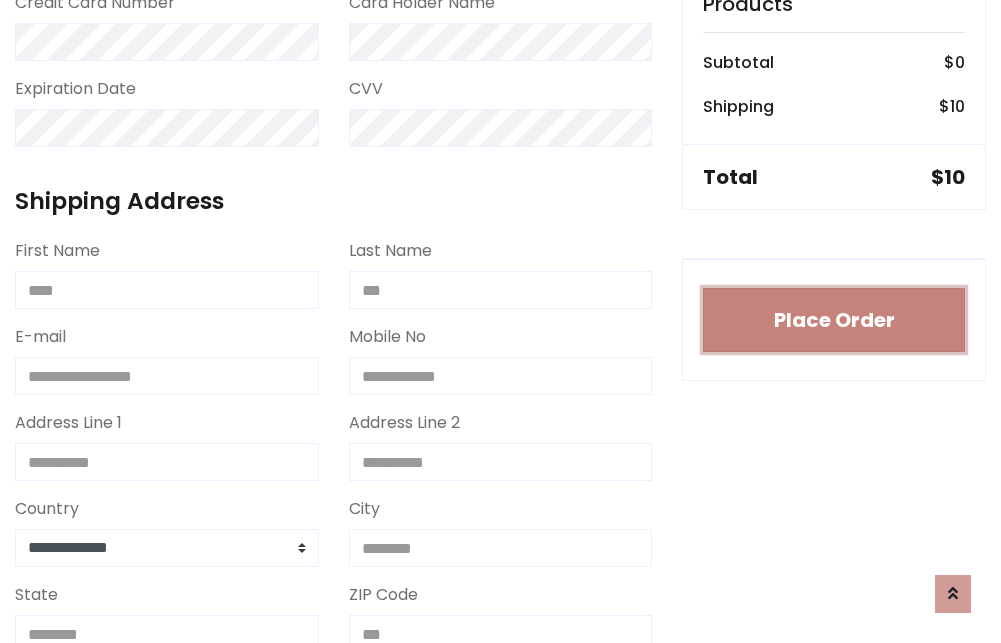type 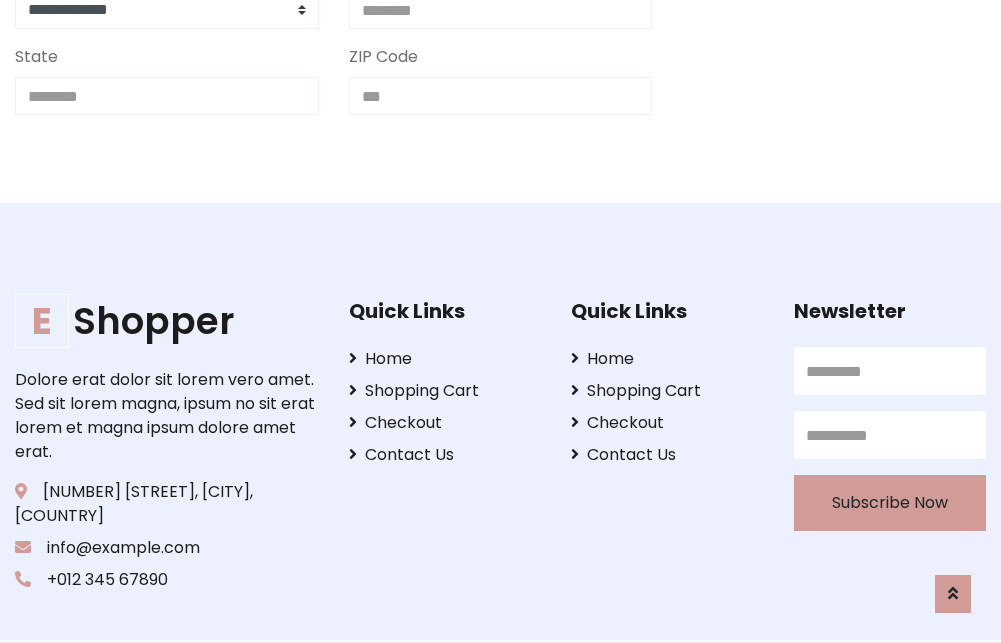 scroll, scrollTop: 713, scrollLeft: 0, axis: vertical 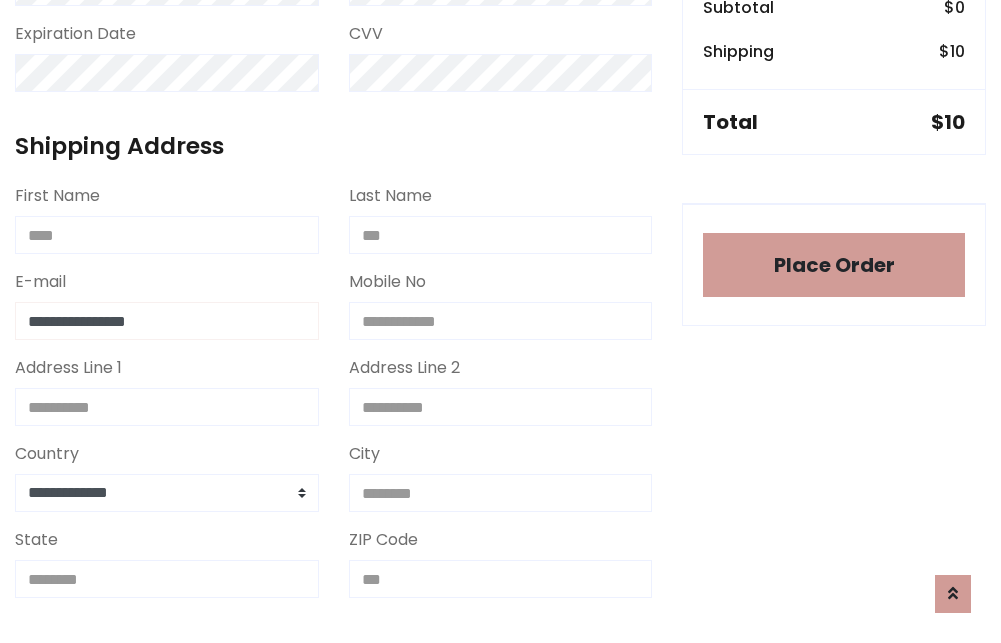 type on "**********" 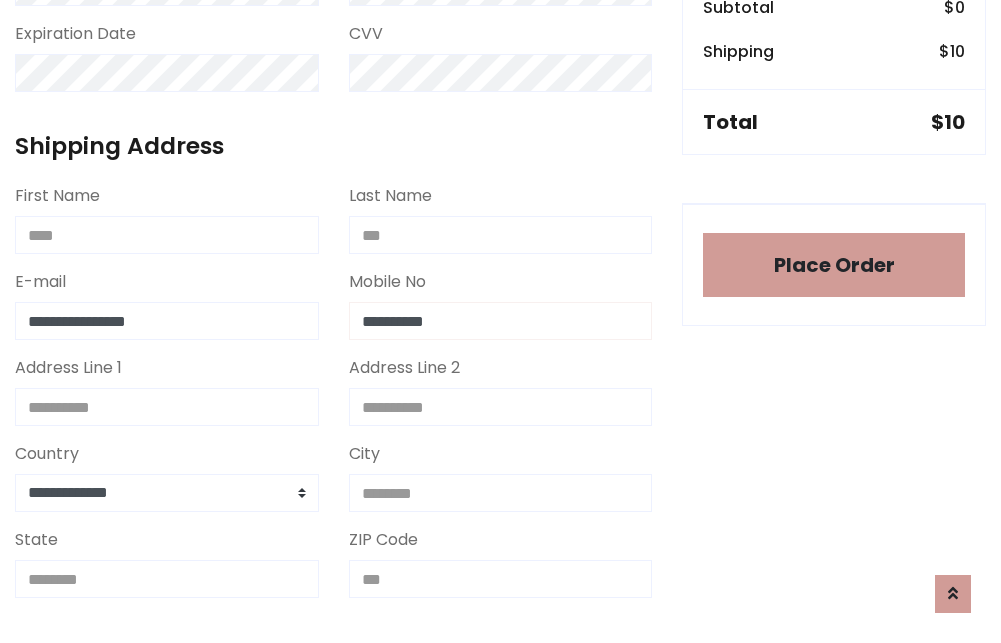 type on "**********" 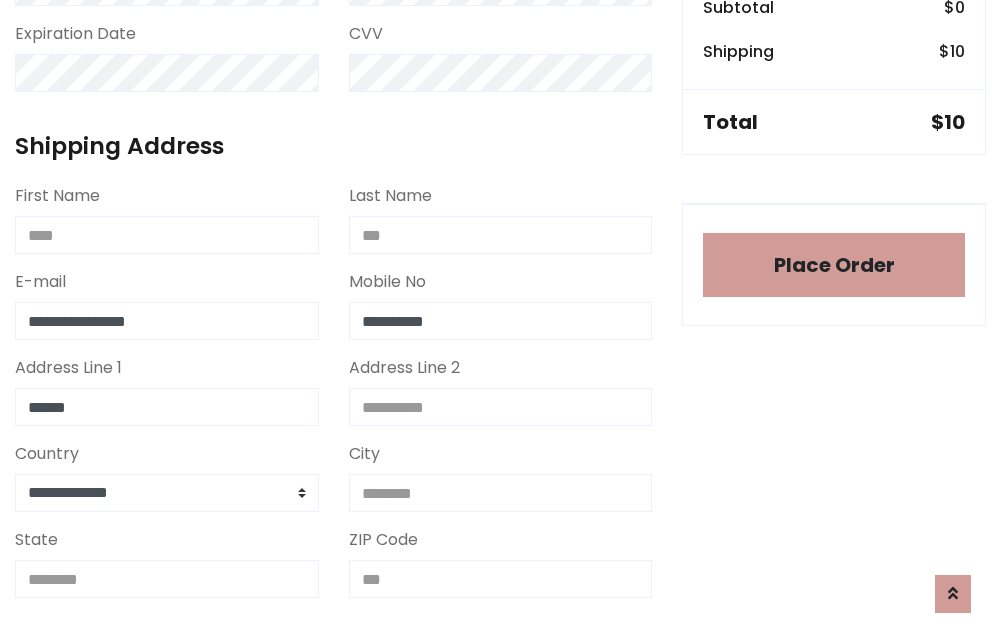 type on "******" 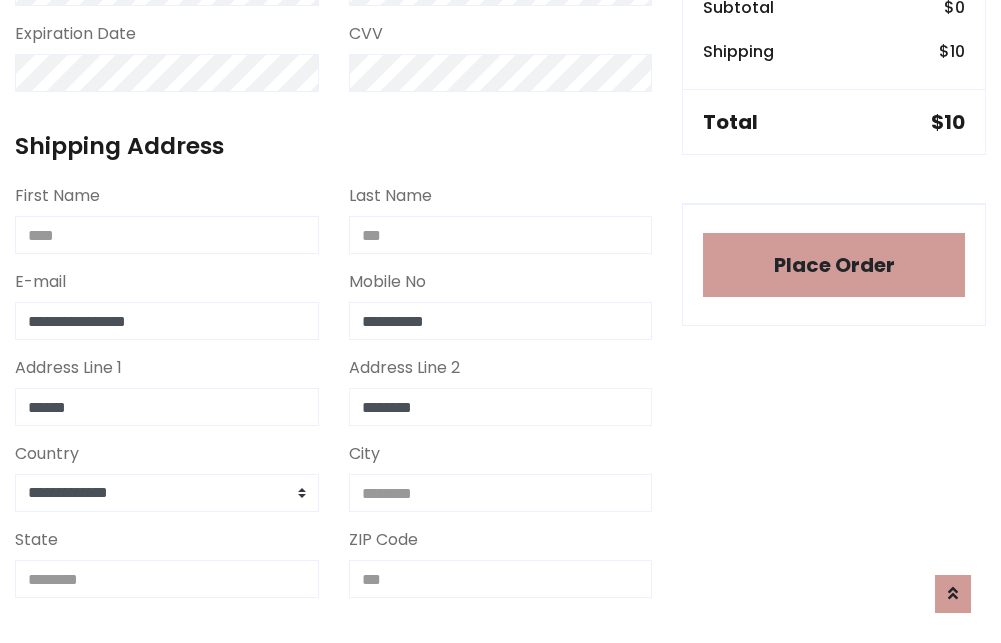 type on "********" 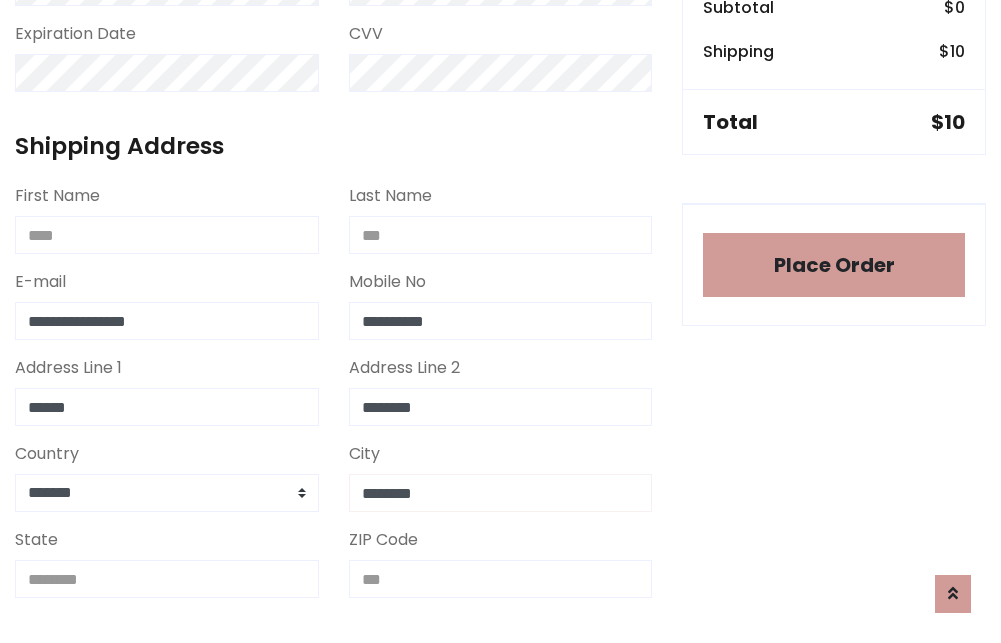 type on "********" 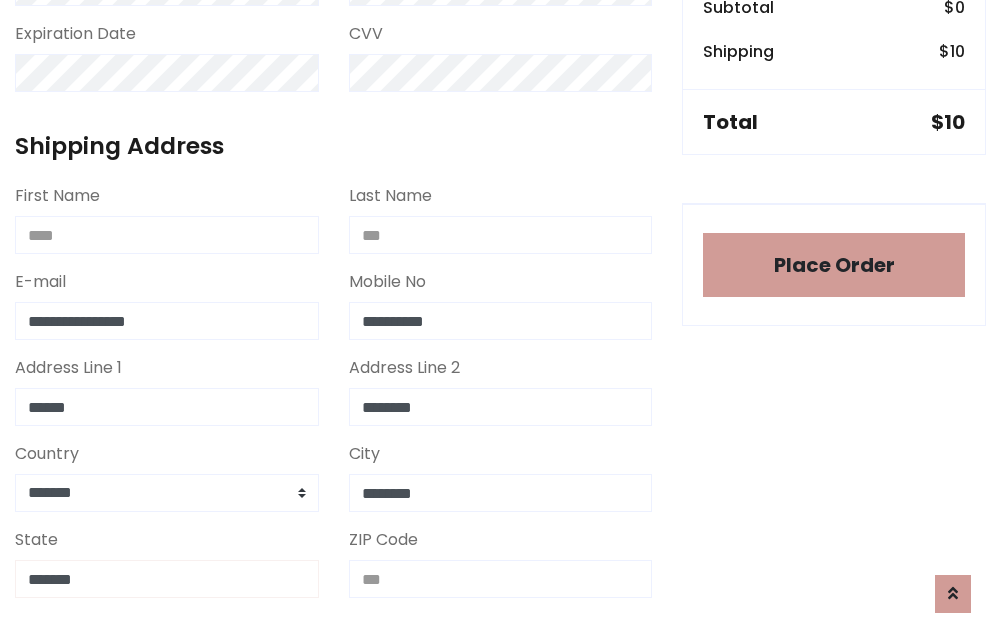 type on "*******" 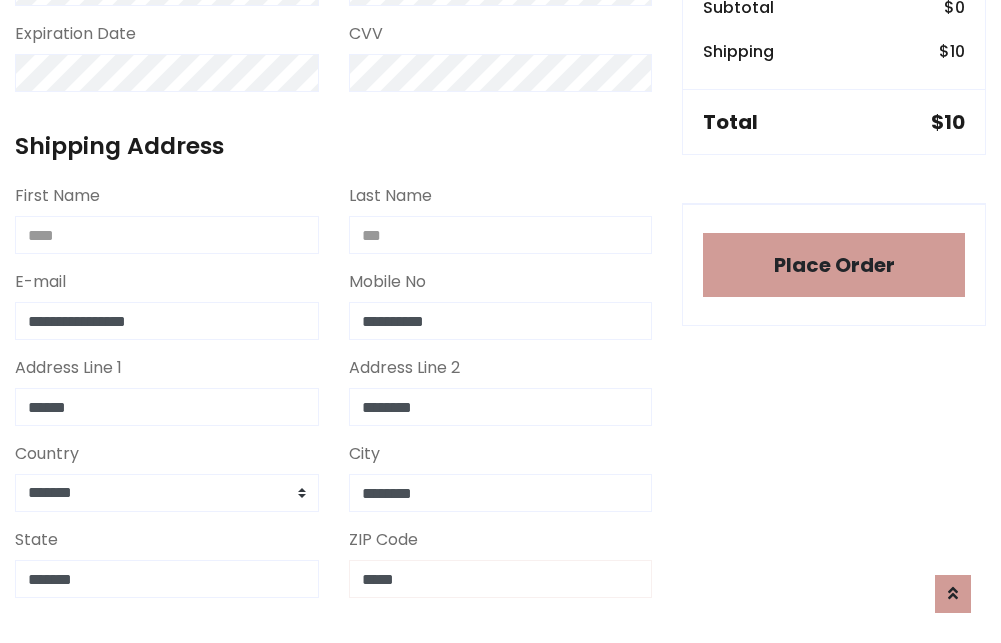 scroll, scrollTop: 403, scrollLeft: 0, axis: vertical 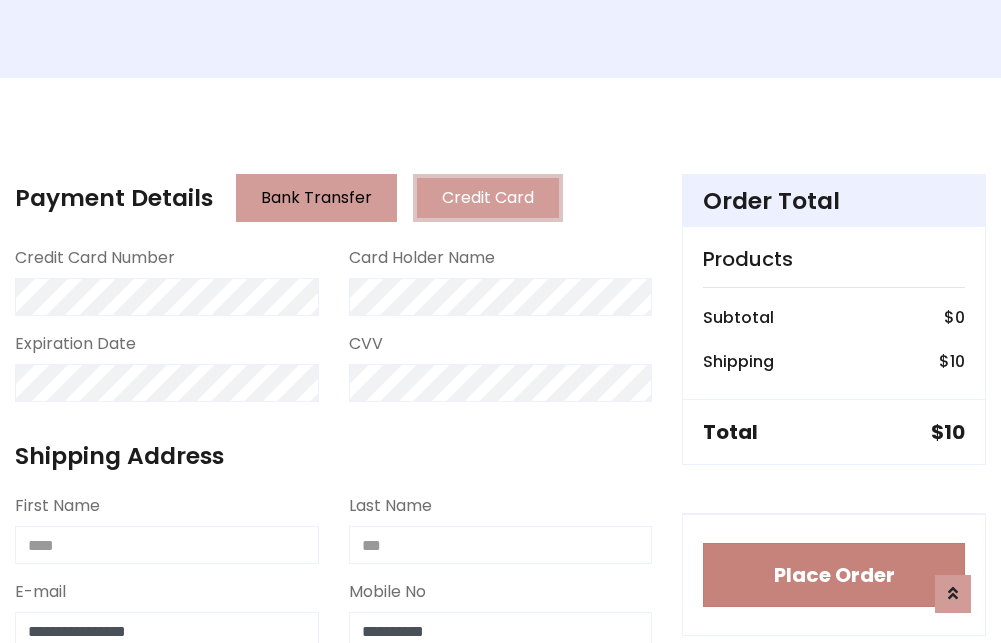 type on "*****" 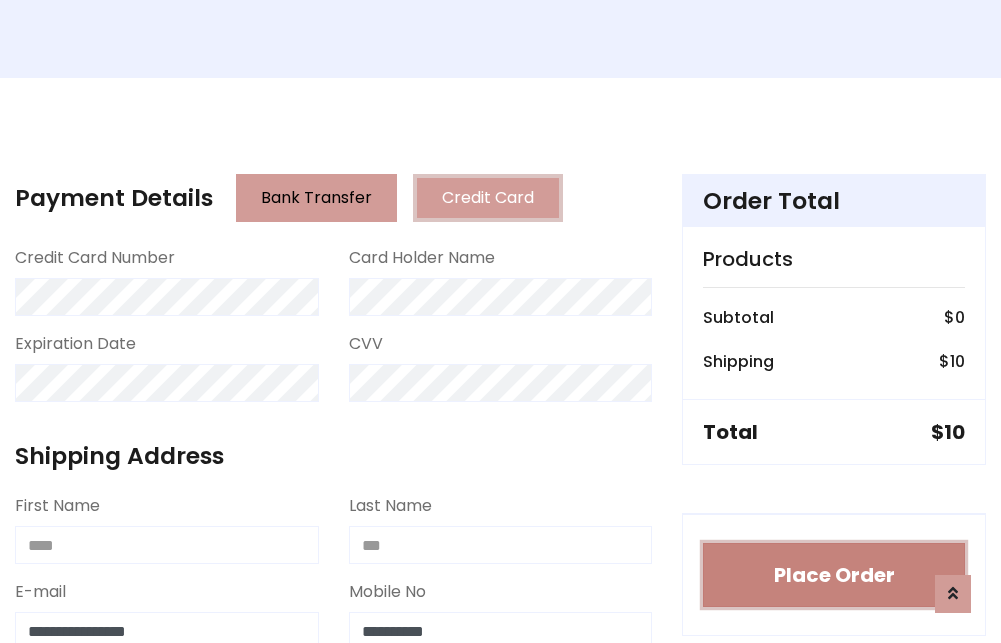 click on "Place Order" at bounding box center [834, 575] 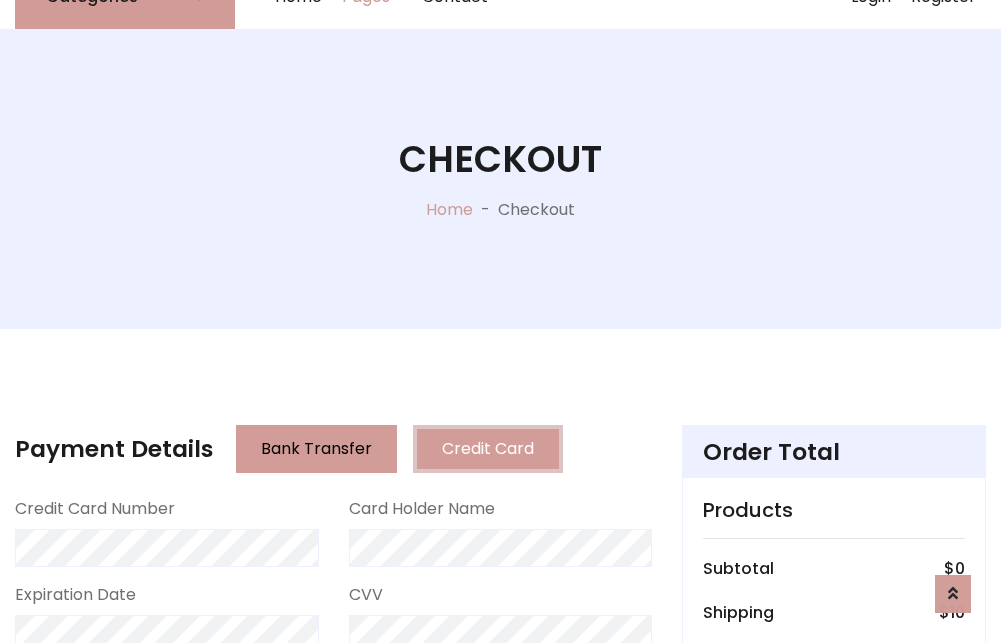 scroll, scrollTop: 0, scrollLeft: 0, axis: both 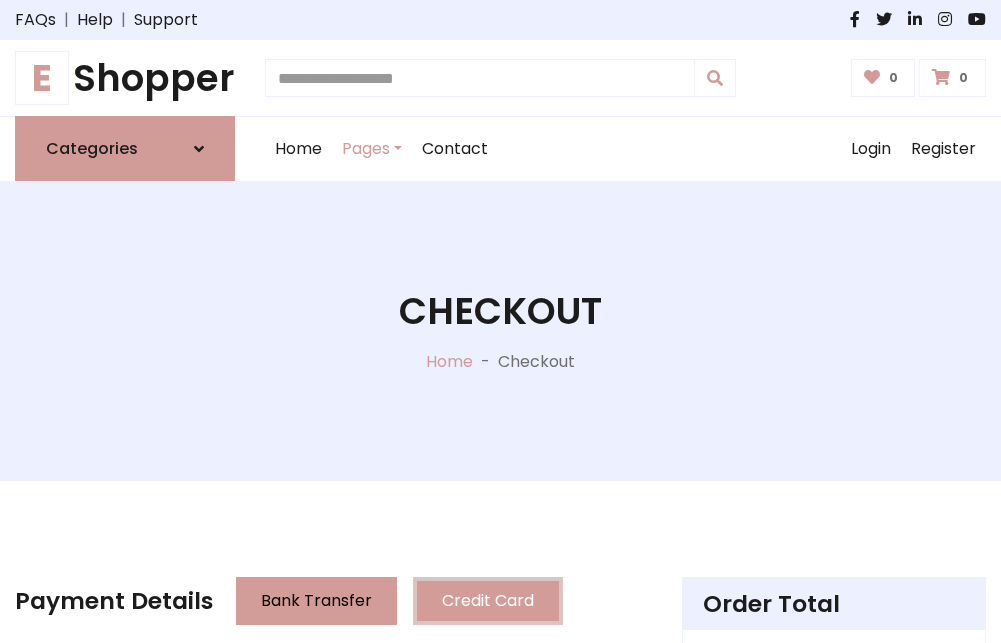 click on "E Shopper" at bounding box center (125, 78) 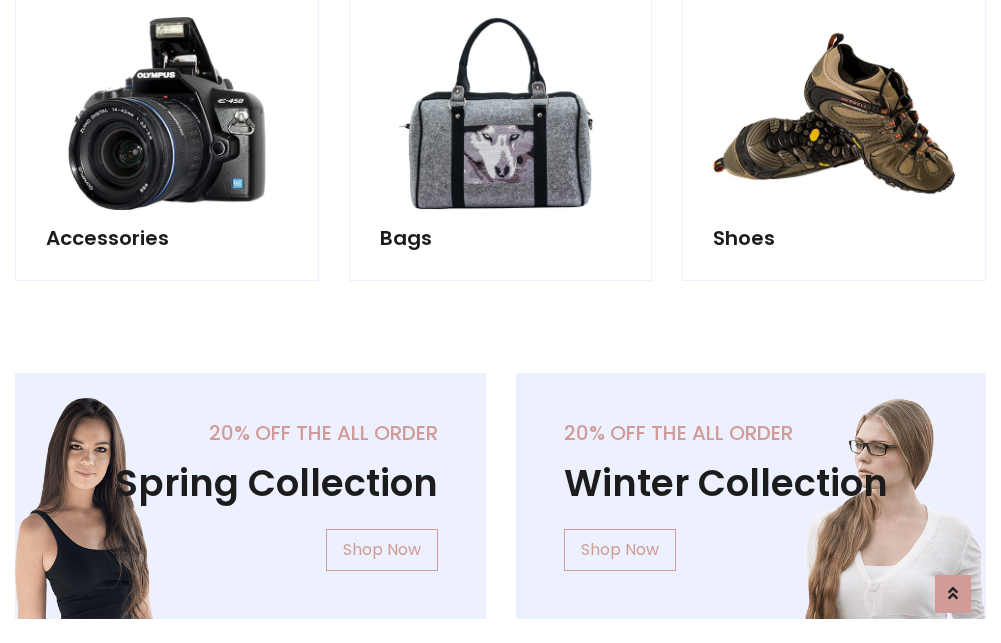 scroll, scrollTop: 770, scrollLeft: 0, axis: vertical 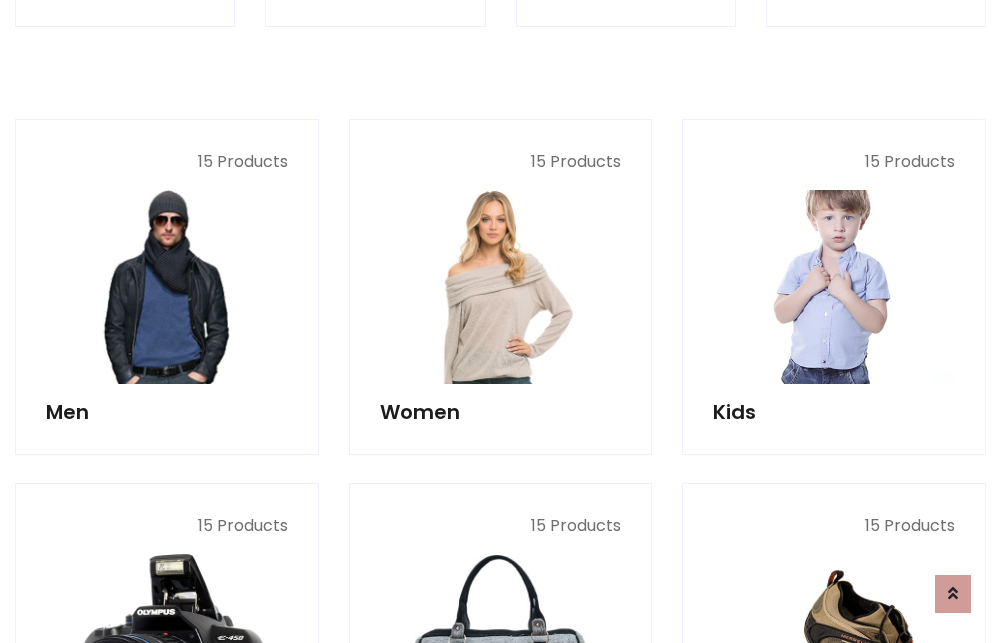 click at bounding box center [834, 287] 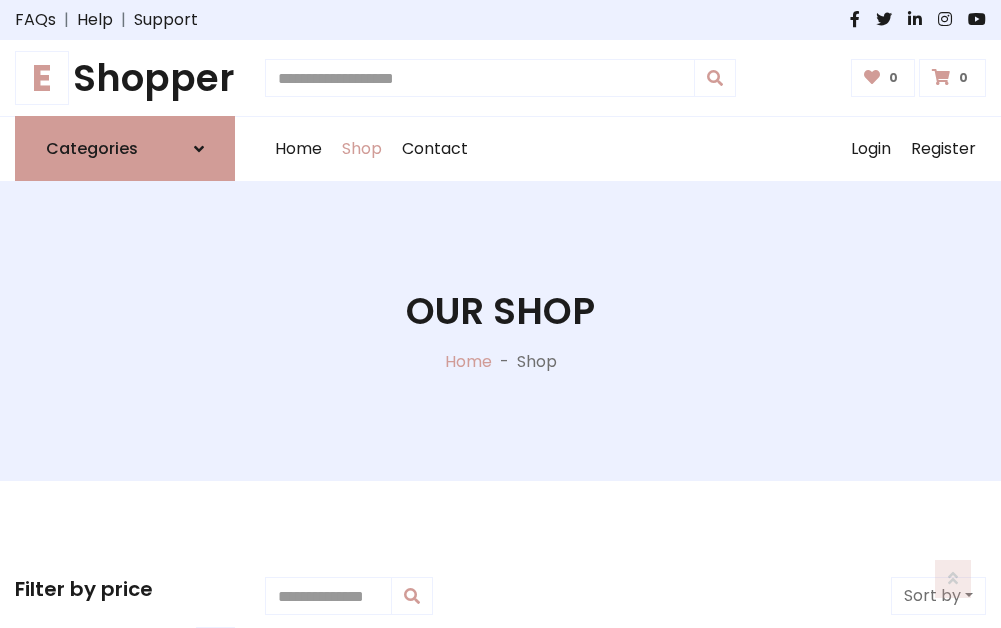scroll, scrollTop: 549, scrollLeft: 0, axis: vertical 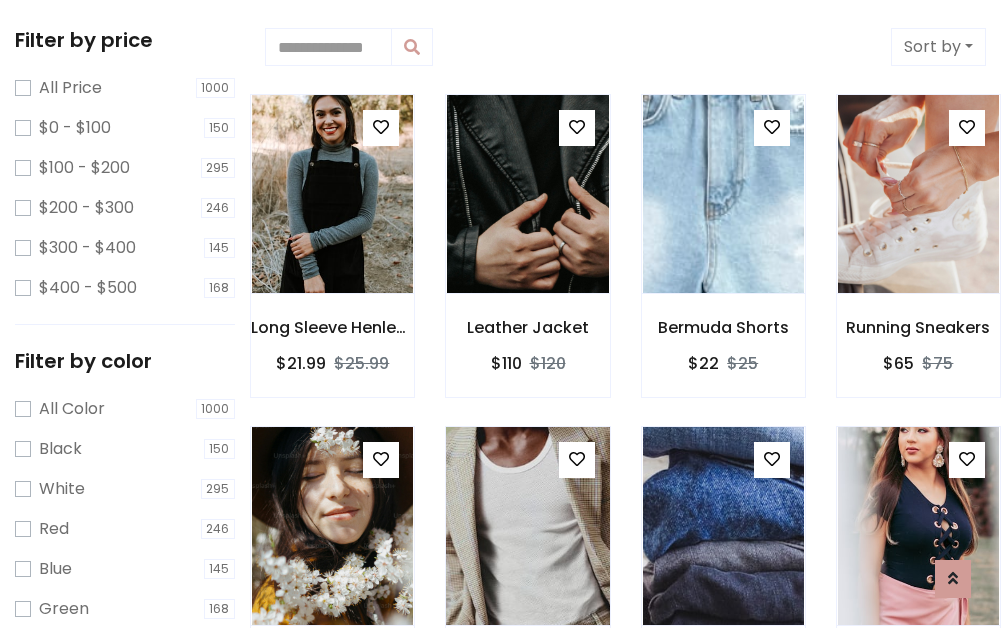 click at bounding box center [381, 127] 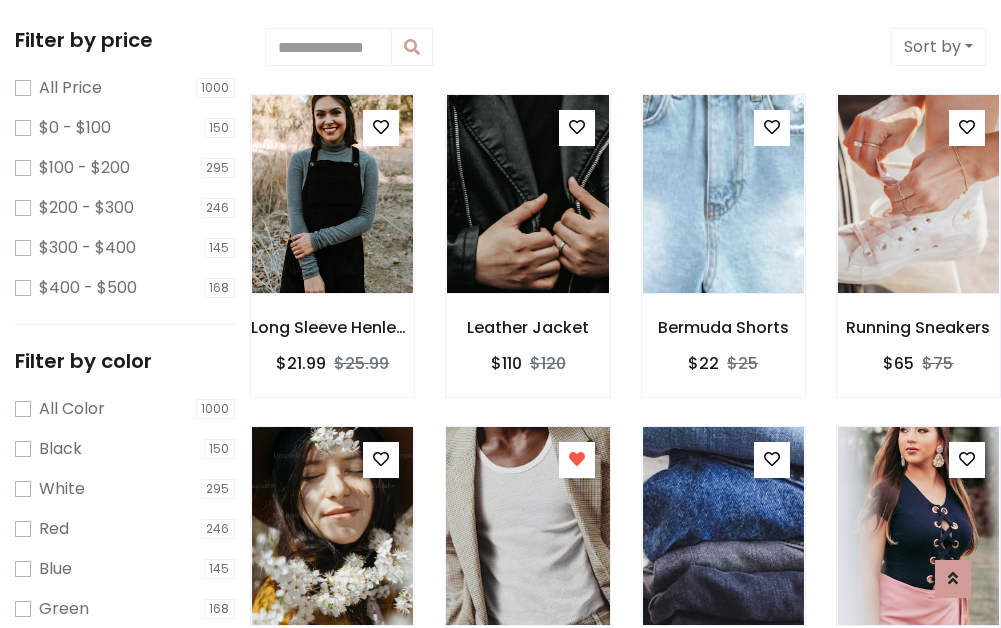 click at bounding box center (527, 526) 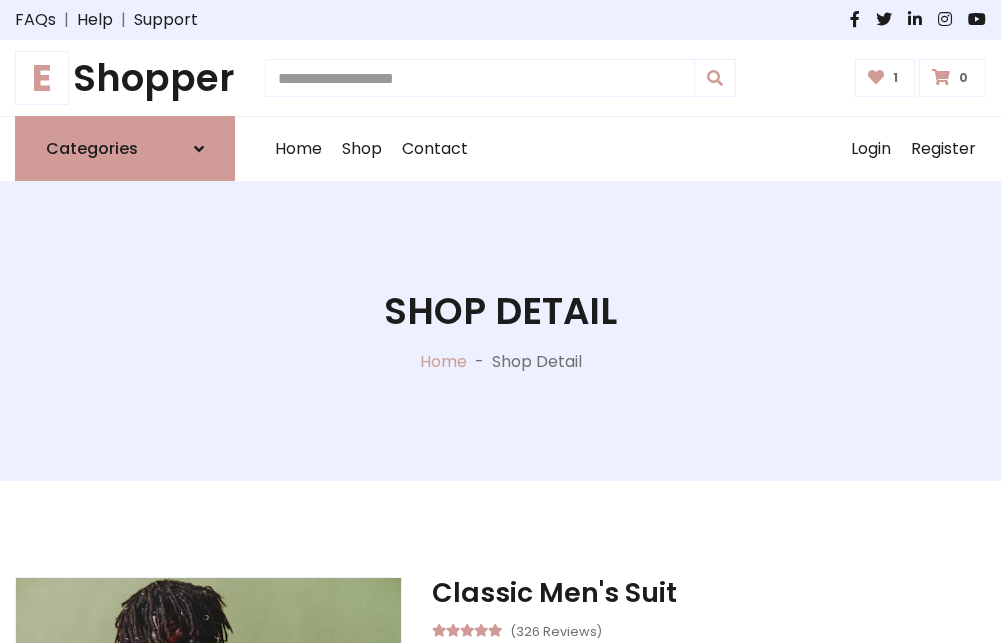scroll, scrollTop: 262, scrollLeft: 0, axis: vertical 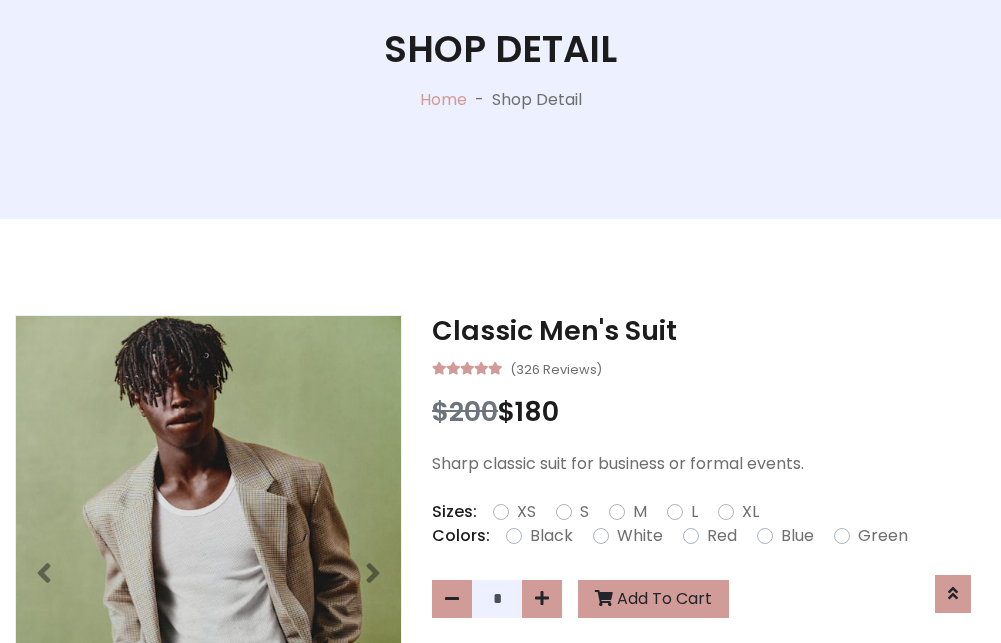 click on "XL" at bounding box center (750, 512) 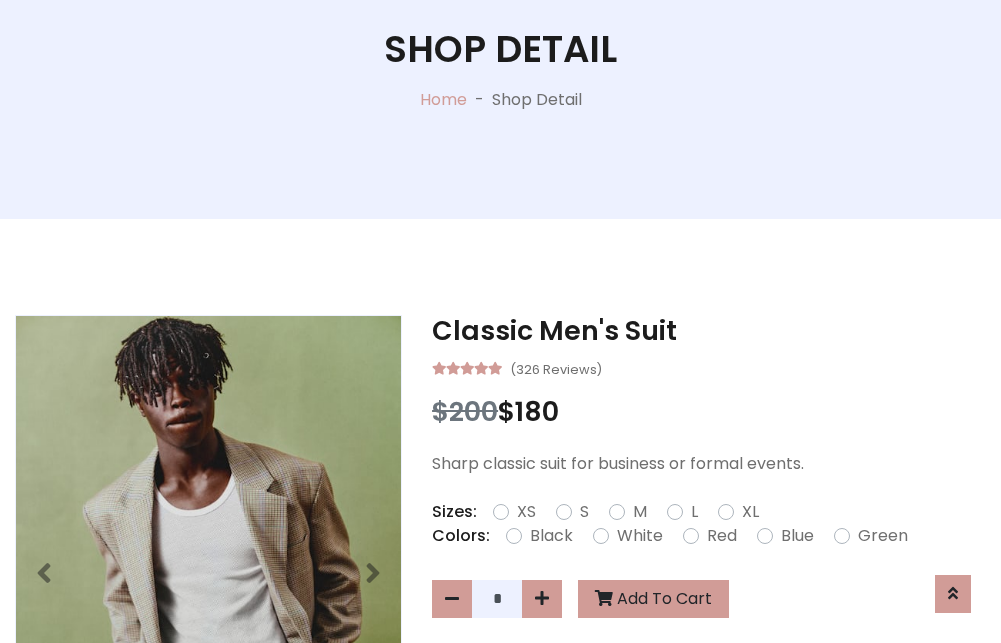 click on "Black" at bounding box center [551, 536] 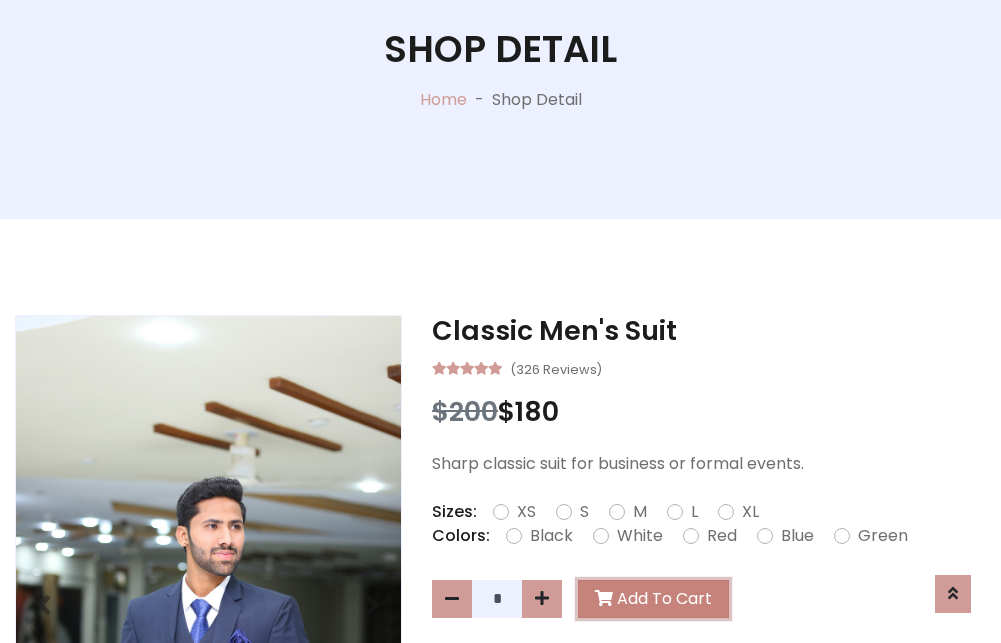 click on "Add To Cart" at bounding box center [653, 599] 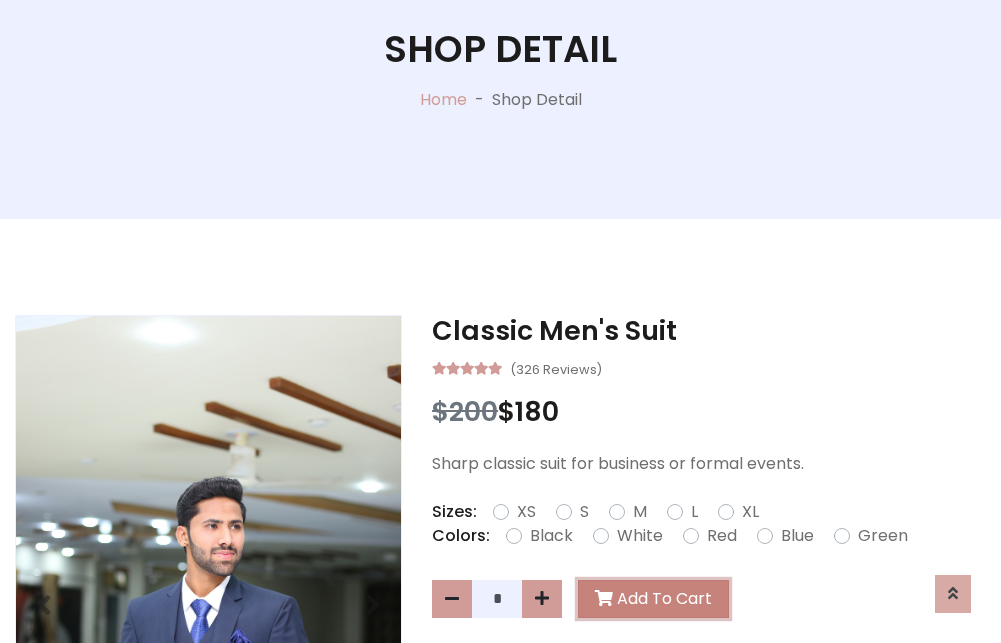 scroll, scrollTop: 0, scrollLeft: 0, axis: both 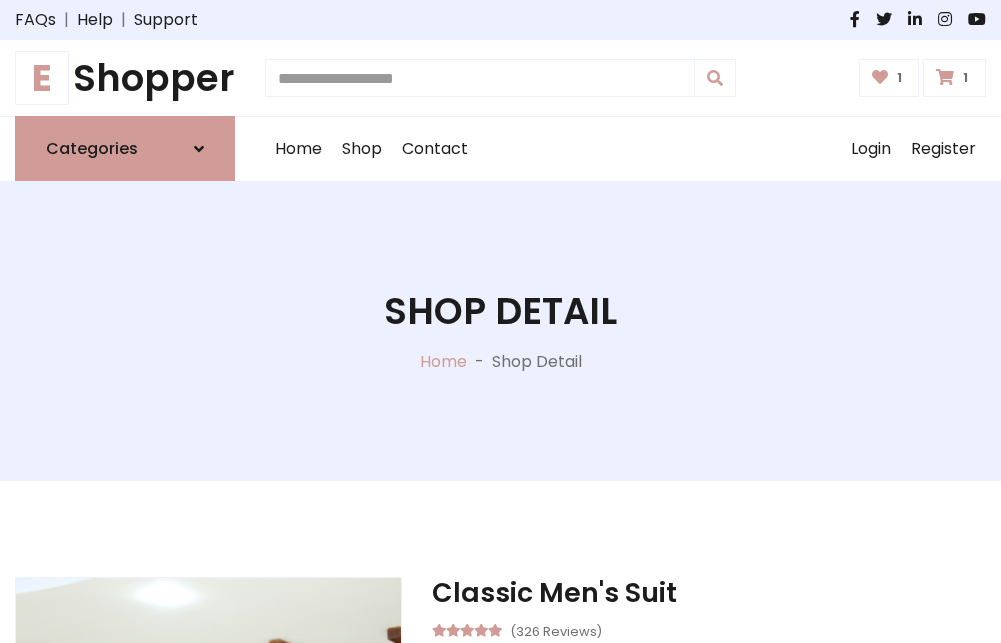 click at bounding box center [945, 77] 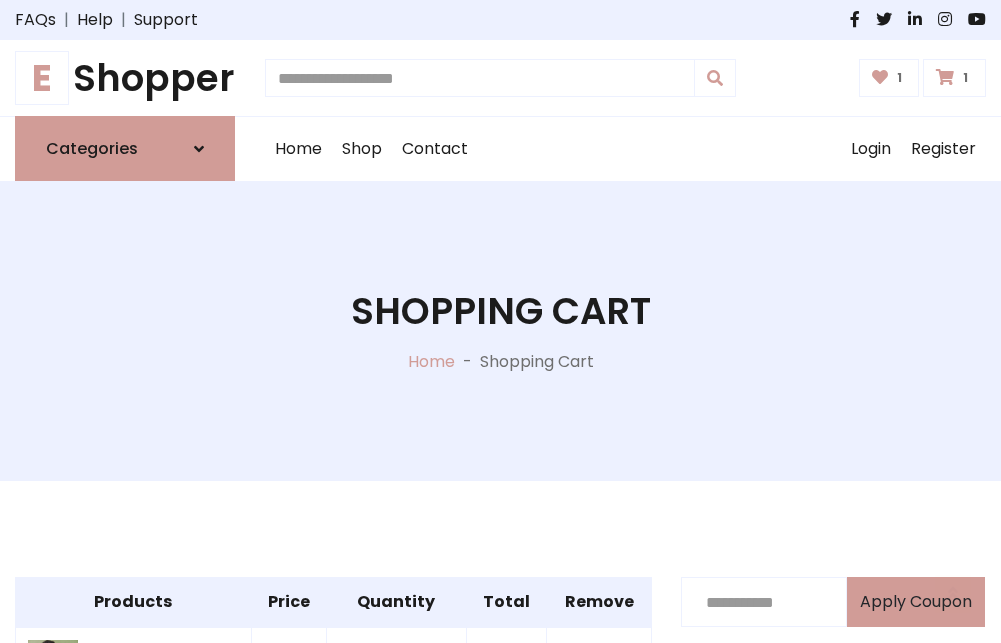 scroll, scrollTop: 570, scrollLeft: 0, axis: vertical 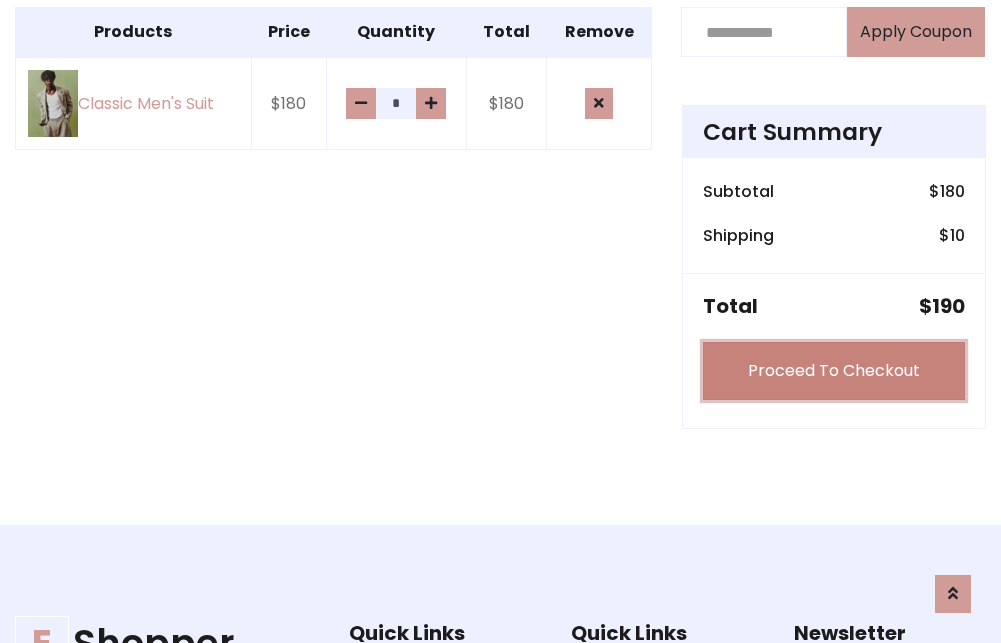 click on "Proceed To Checkout" at bounding box center (834, 371) 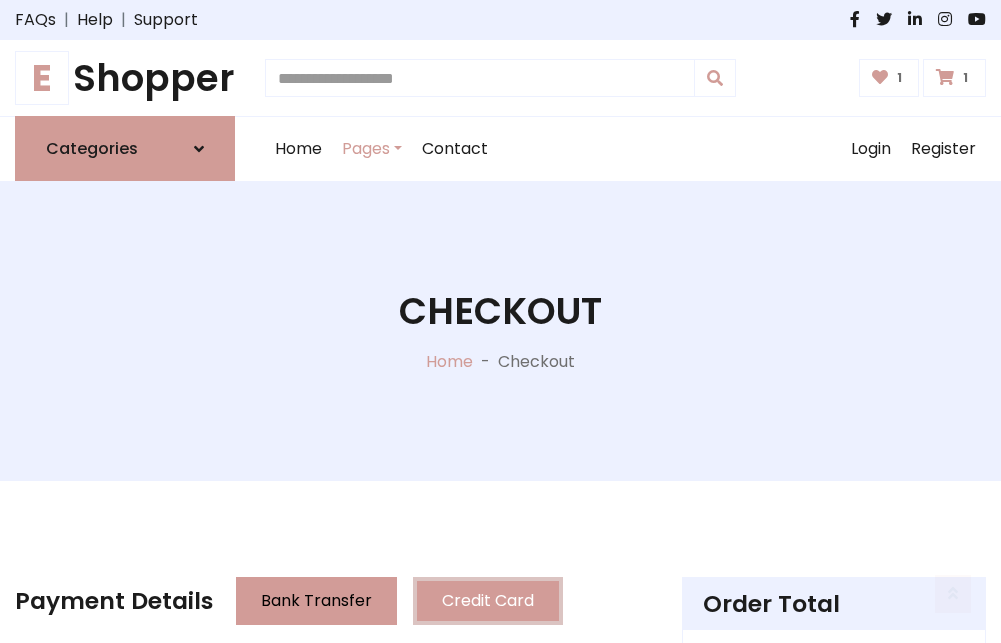 scroll, scrollTop: 201, scrollLeft: 0, axis: vertical 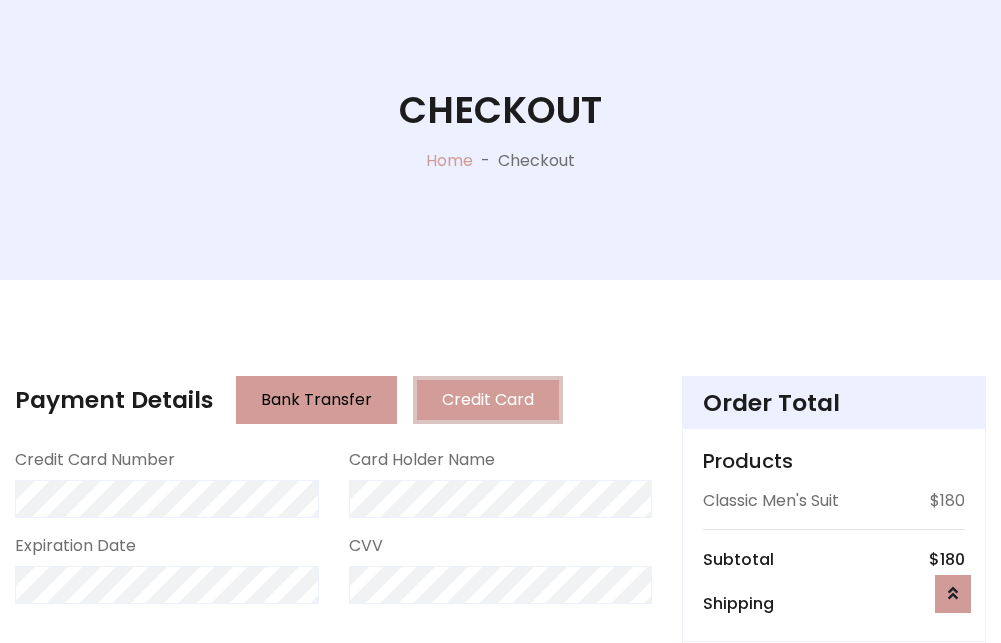 click on "Go to shipping" at bounding box center [834, 817] 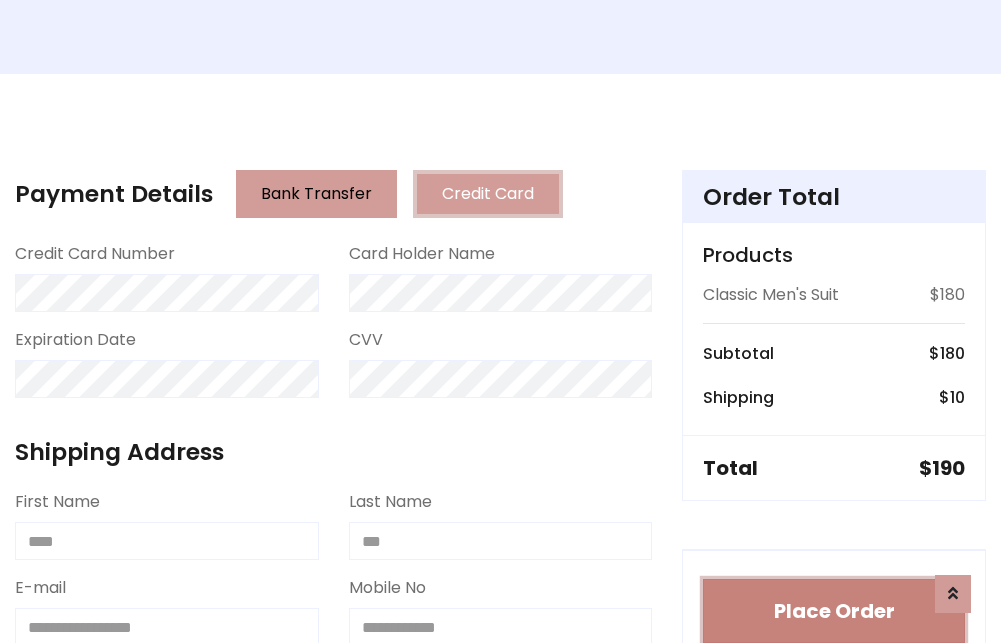 type 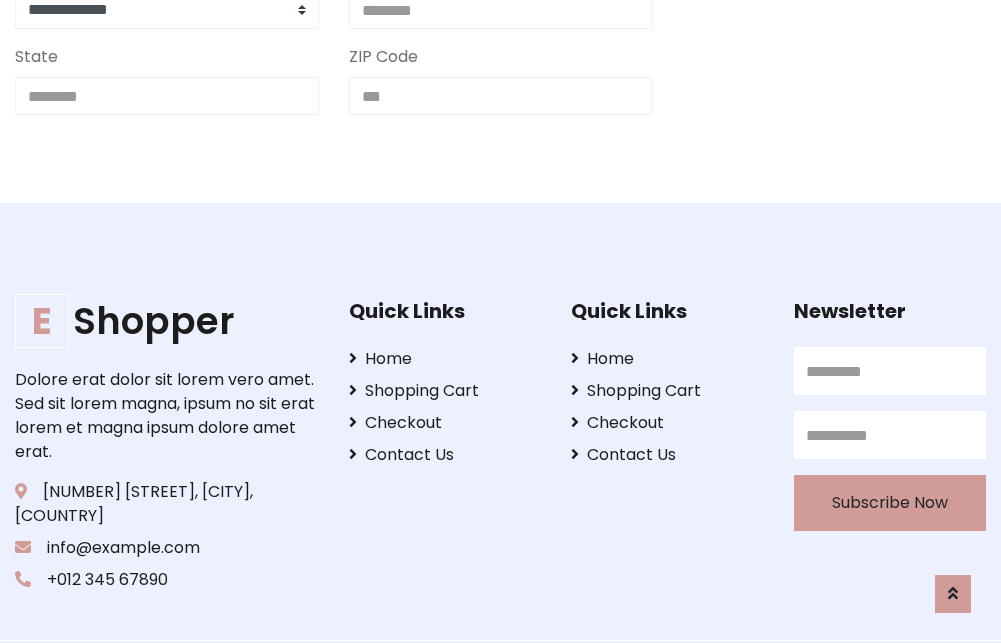 scroll, scrollTop: 713, scrollLeft: 0, axis: vertical 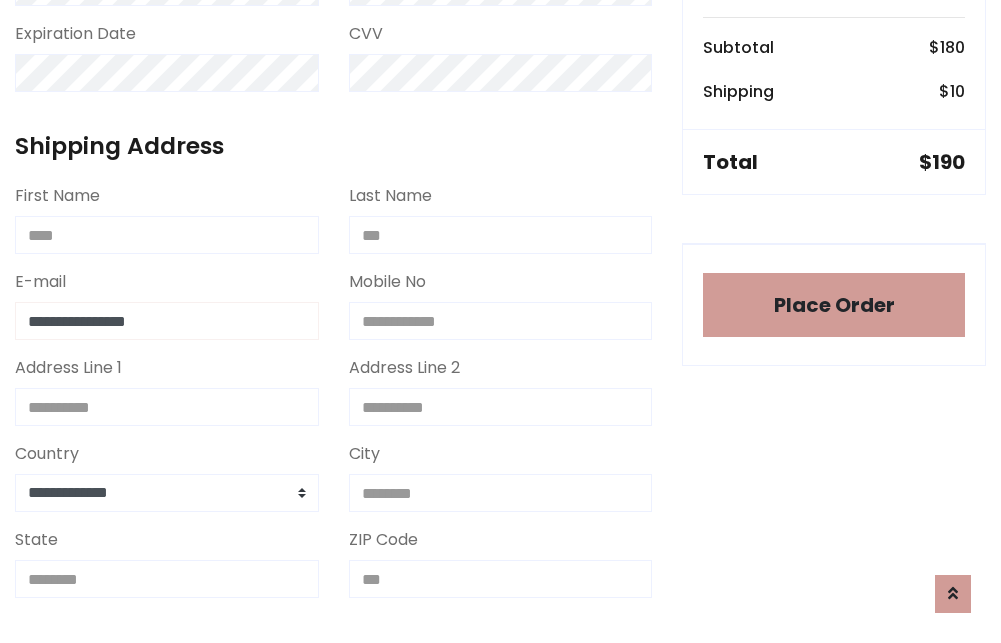 type on "**********" 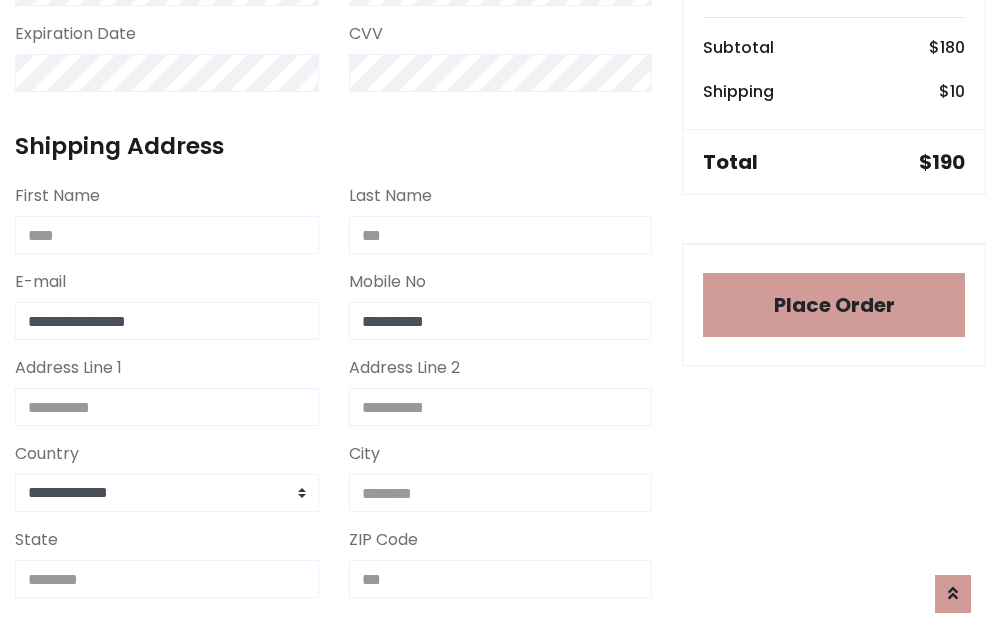 scroll, scrollTop: 573, scrollLeft: 0, axis: vertical 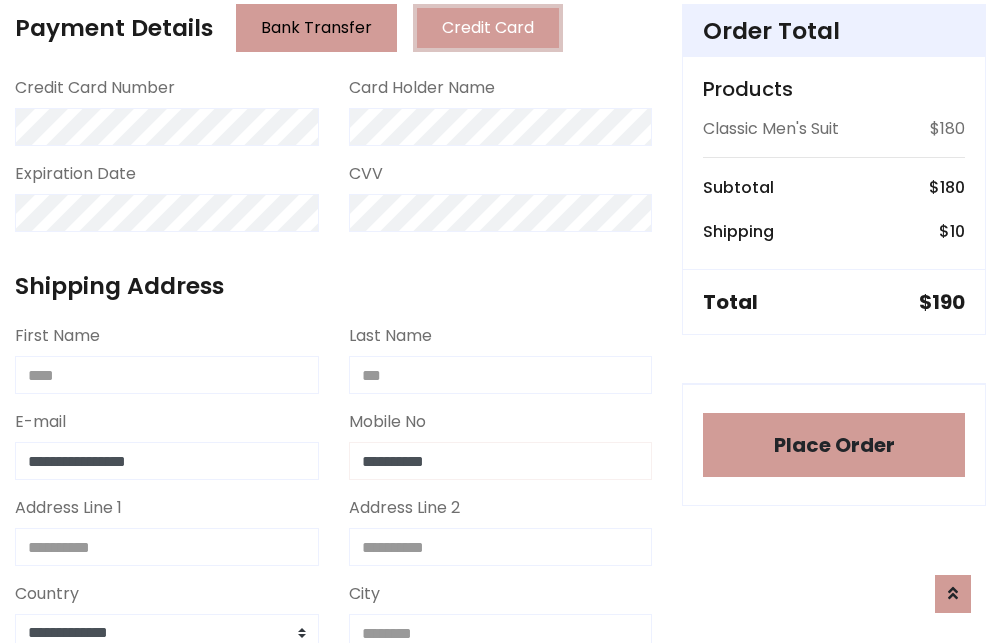 type on "**********" 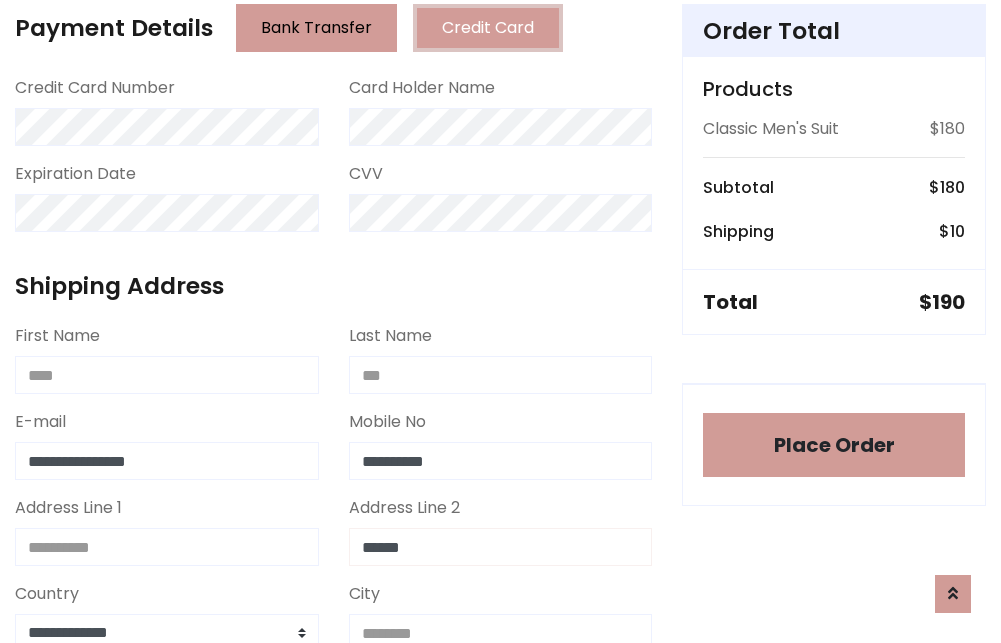 type on "******" 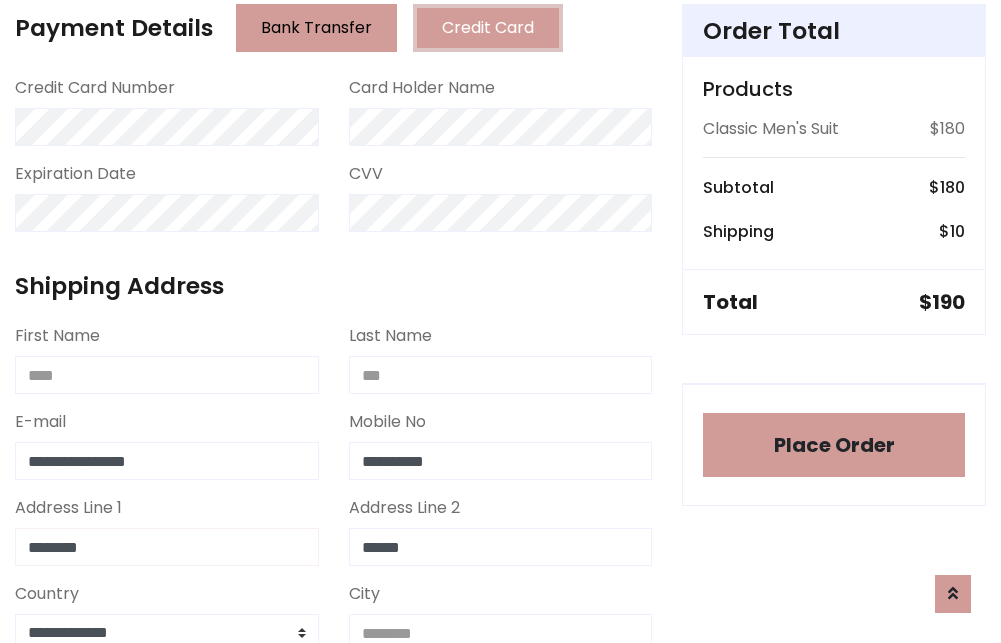 type on "********" 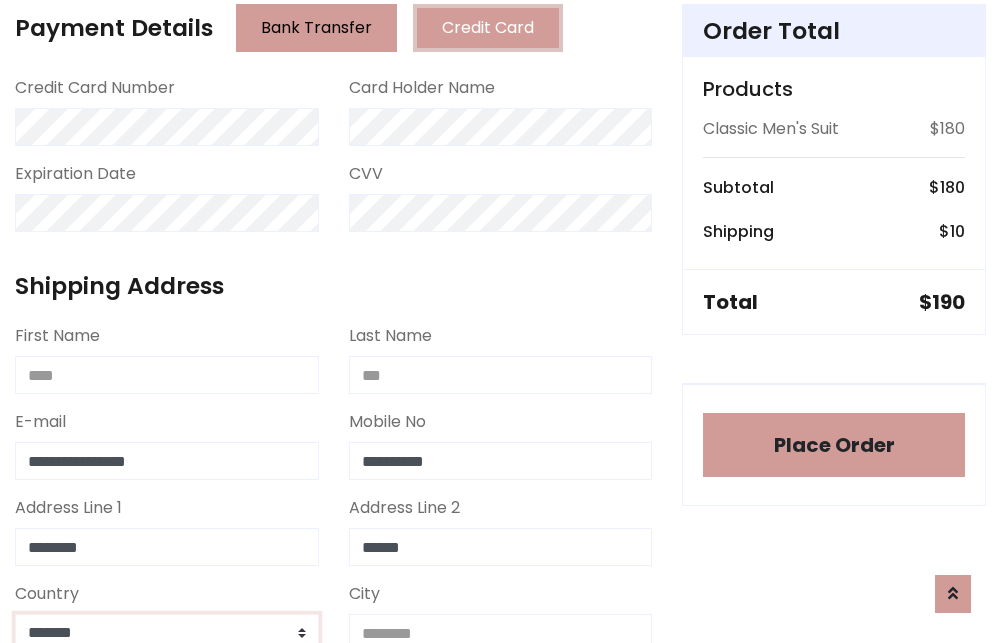 scroll, scrollTop: 583, scrollLeft: 0, axis: vertical 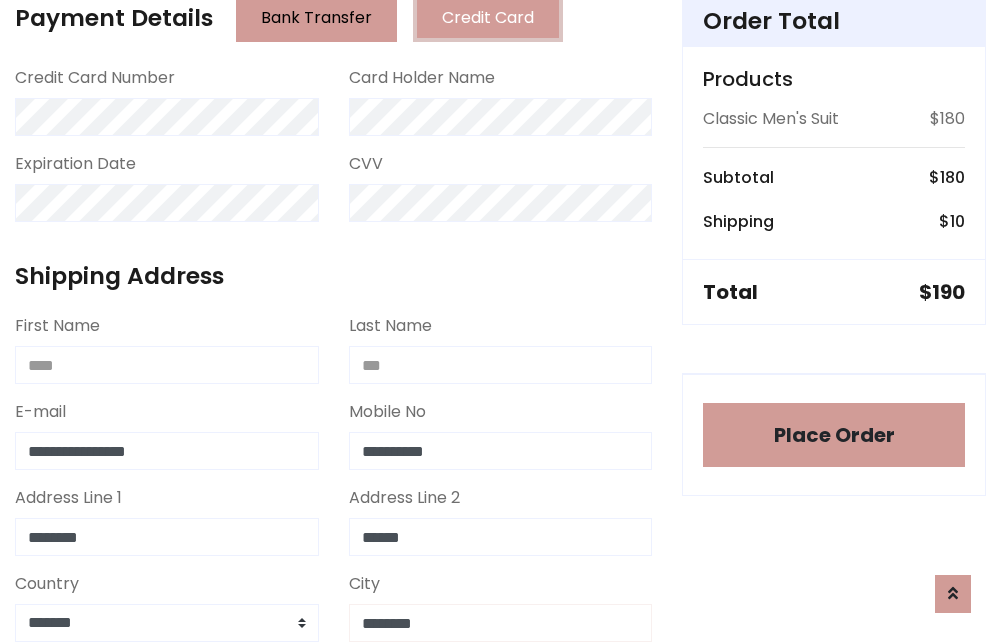 type on "********" 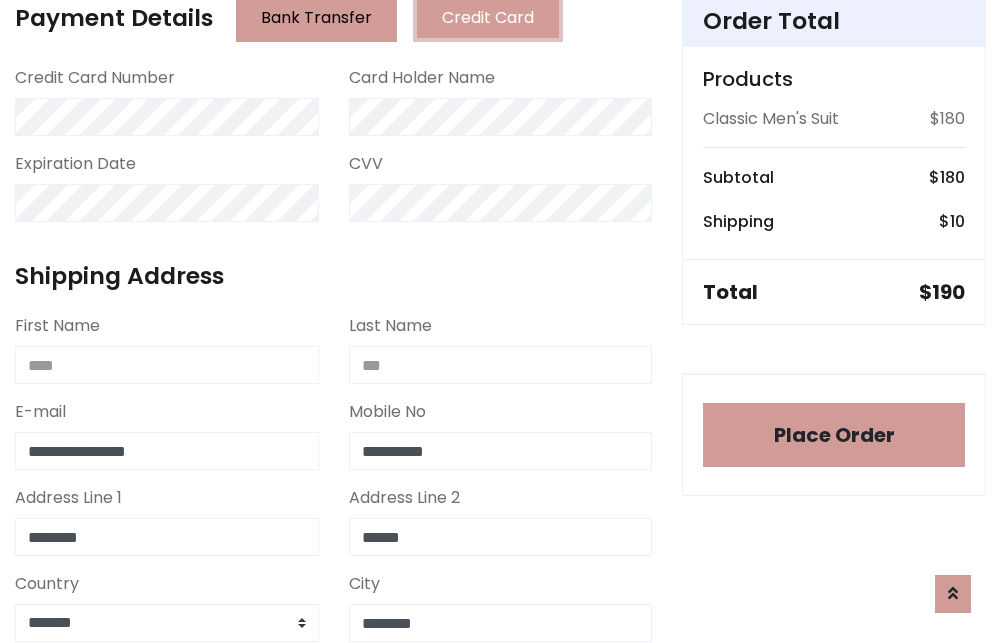 scroll, scrollTop: 971, scrollLeft: 0, axis: vertical 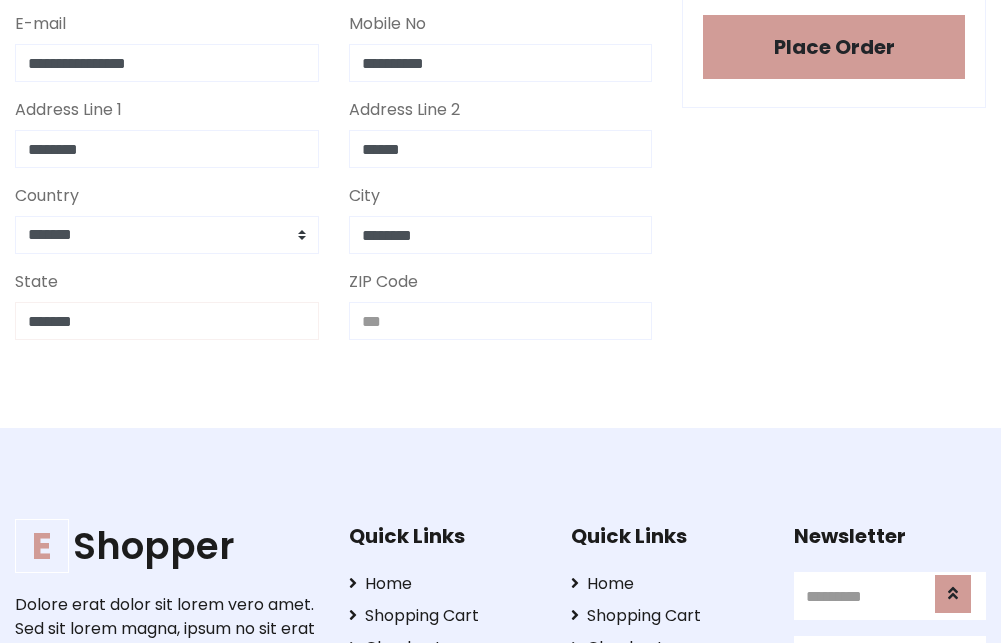 type on "*******" 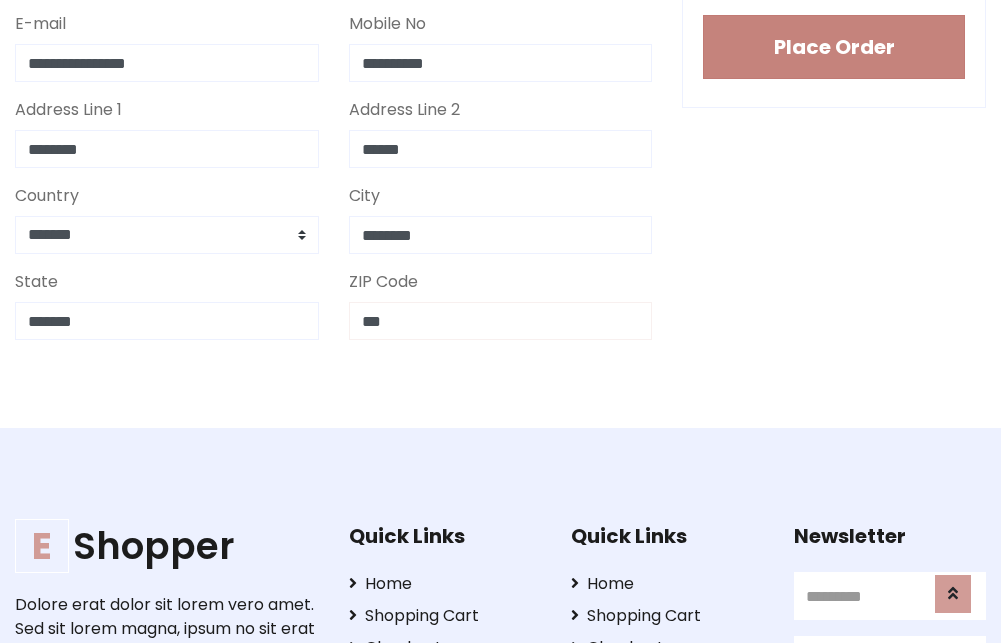 type on "***" 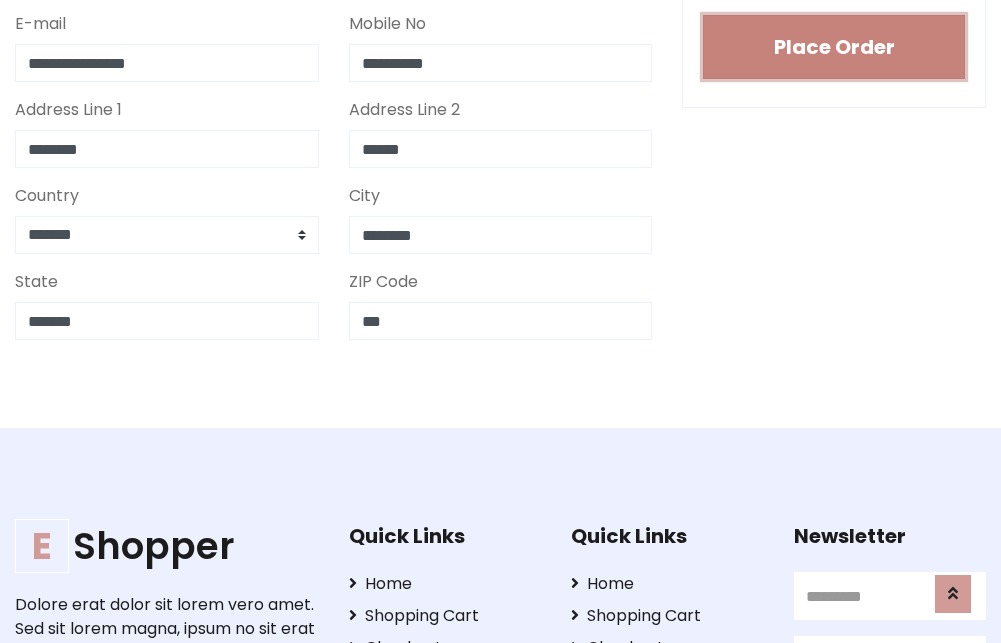 click on "Place Order" at bounding box center (834, 47) 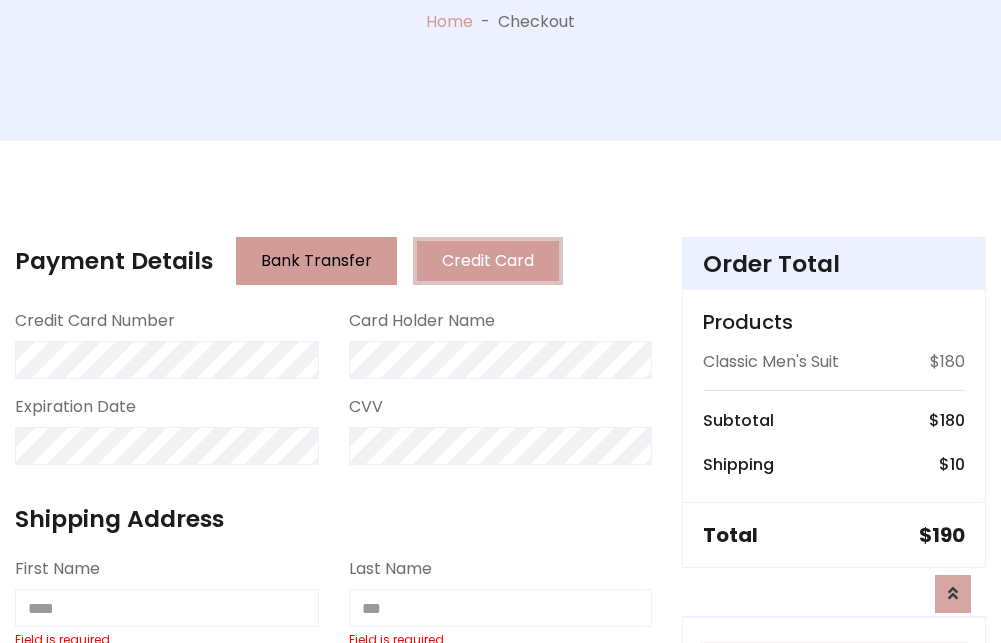 scroll, scrollTop: 0, scrollLeft: 0, axis: both 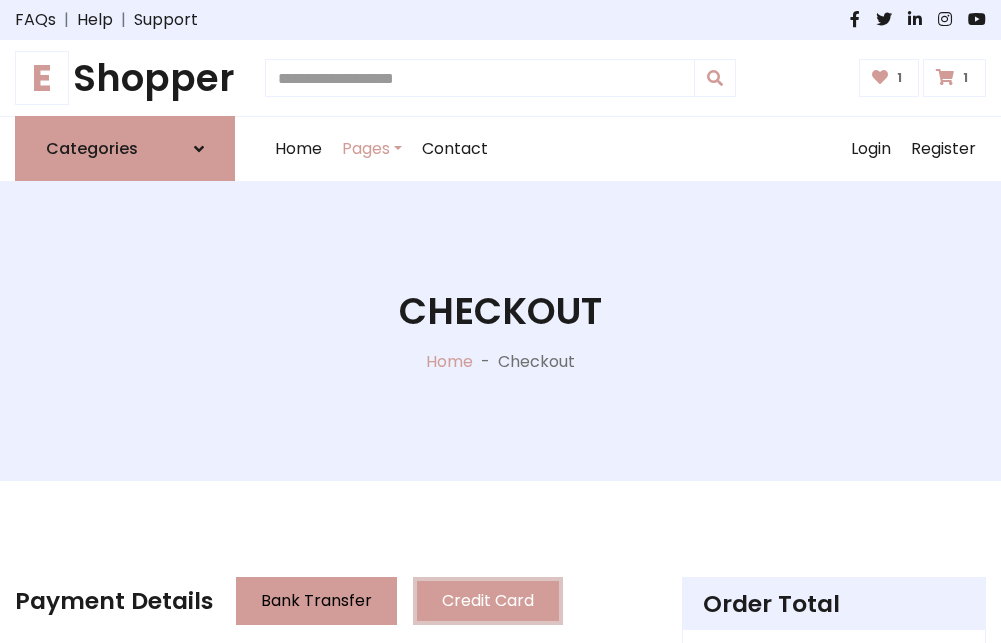 click on "E" at bounding box center (42, 78) 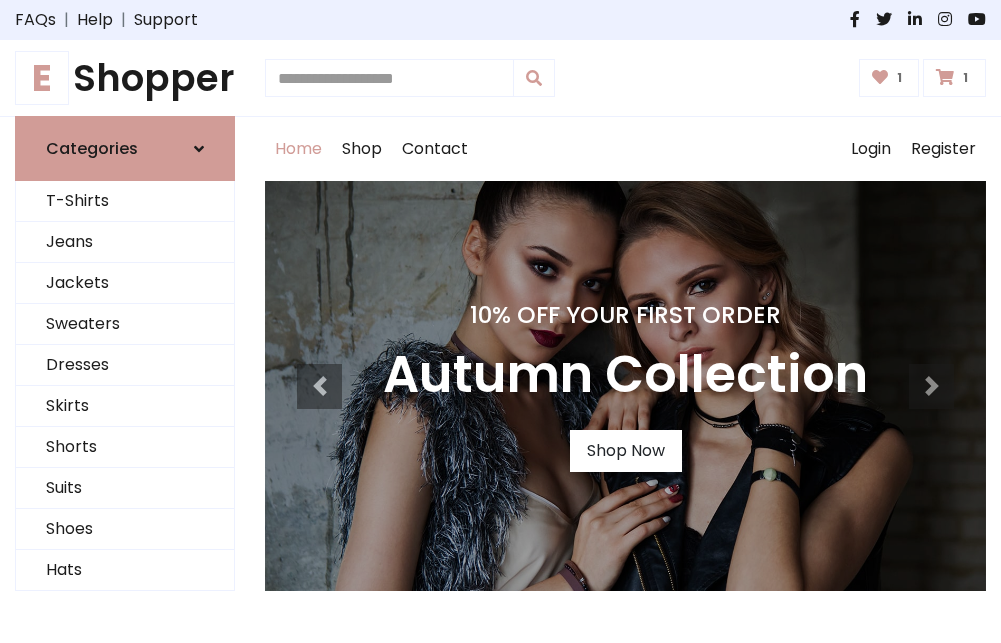 scroll, scrollTop: 0, scrollLeft: 0, axis: both 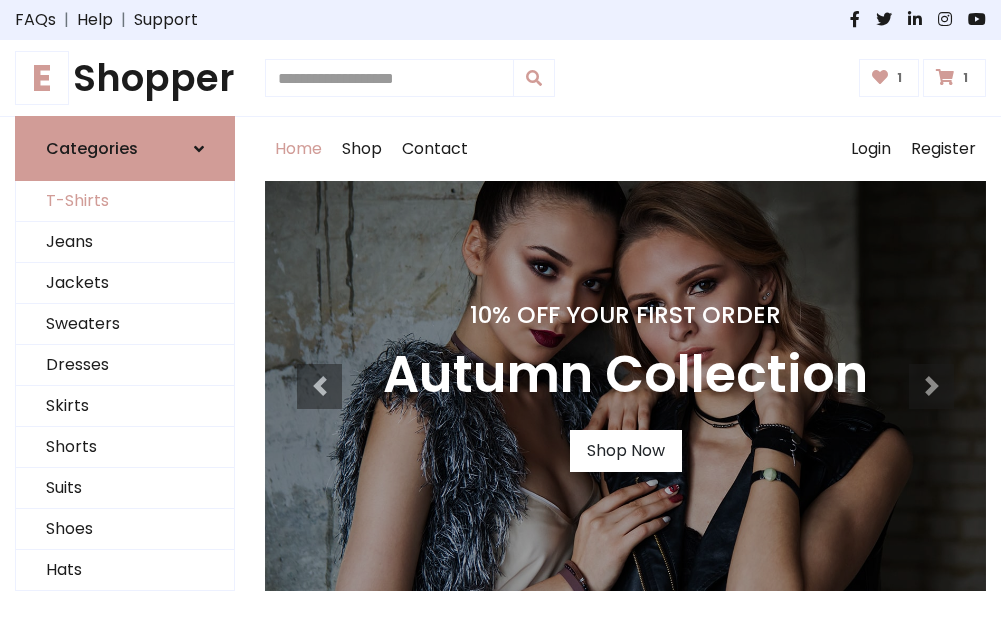 click on "T-Shirts" at bounding box center (125, 201) 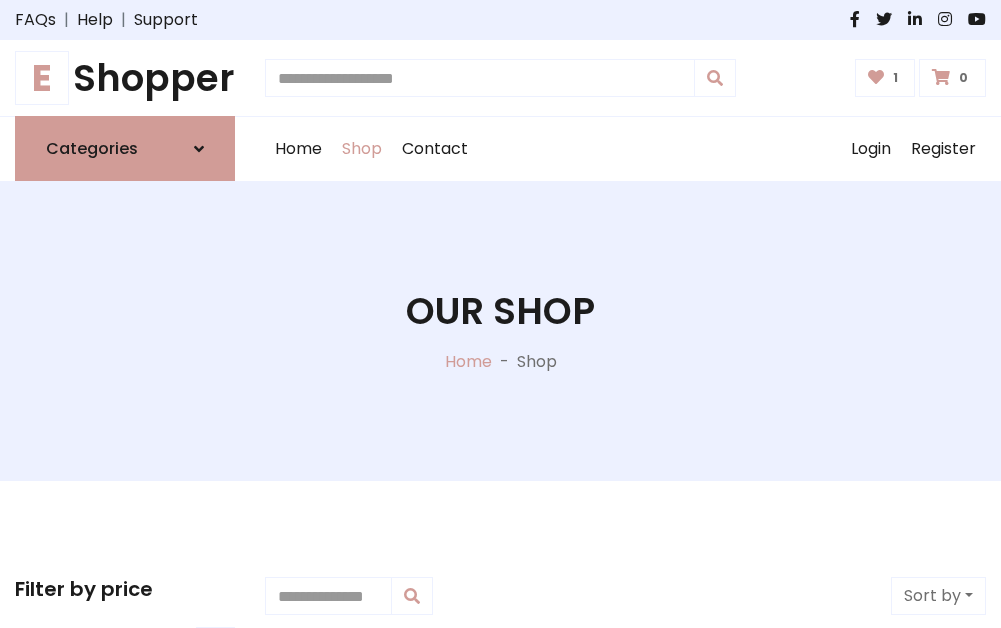 scroll, scrollTop: 0, scrollLeft: 0, axis: both 